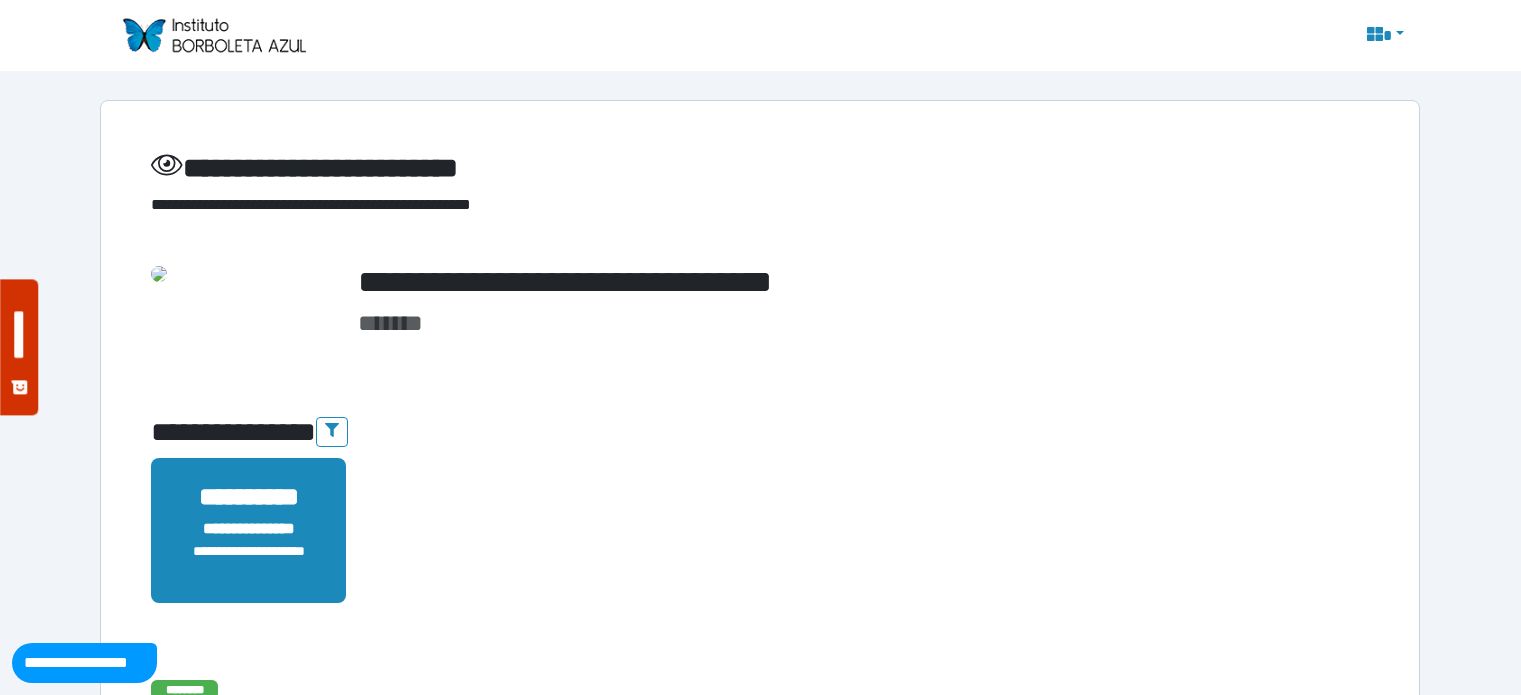 scroll, scrollTop: 2344, scrollLeft: 0, axis: vertical 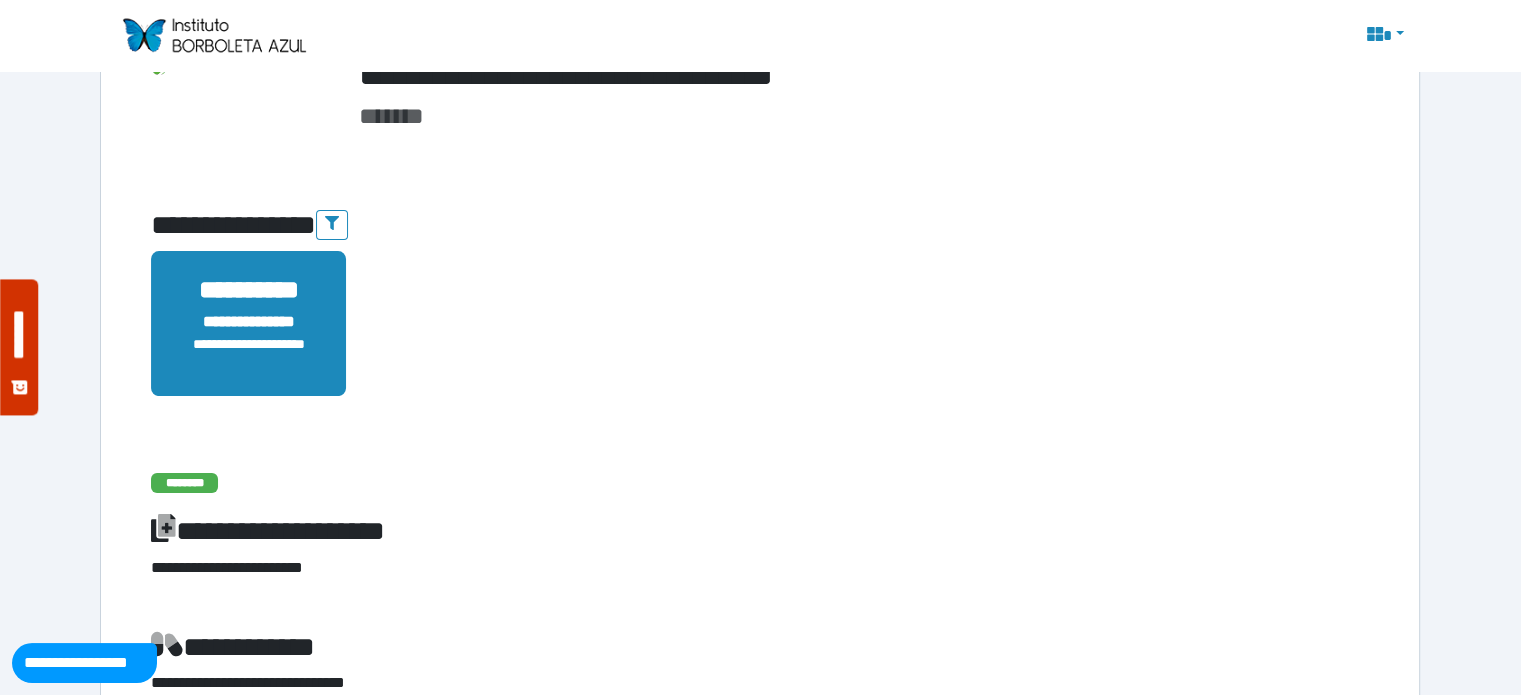 click on "********" at bounding box center (184, 483) 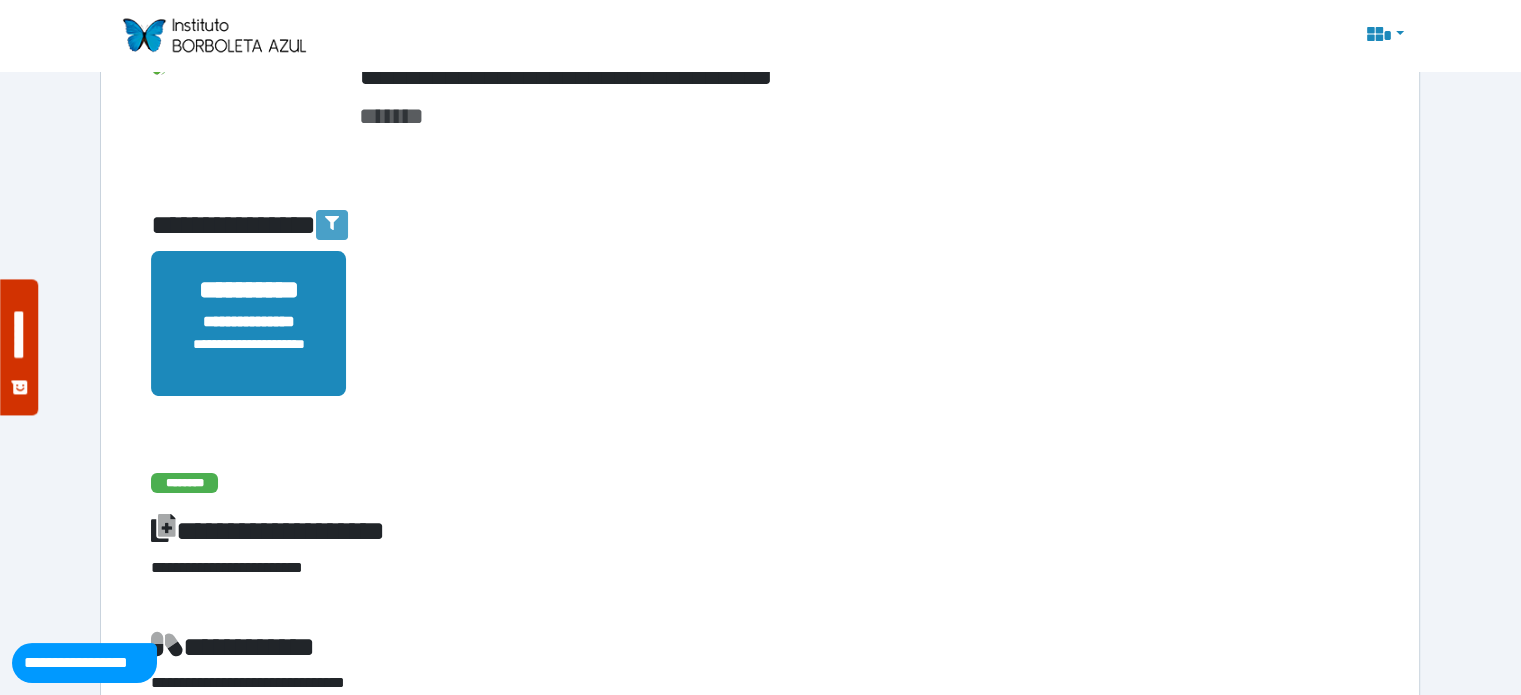 click at bounding box center (332, 225) 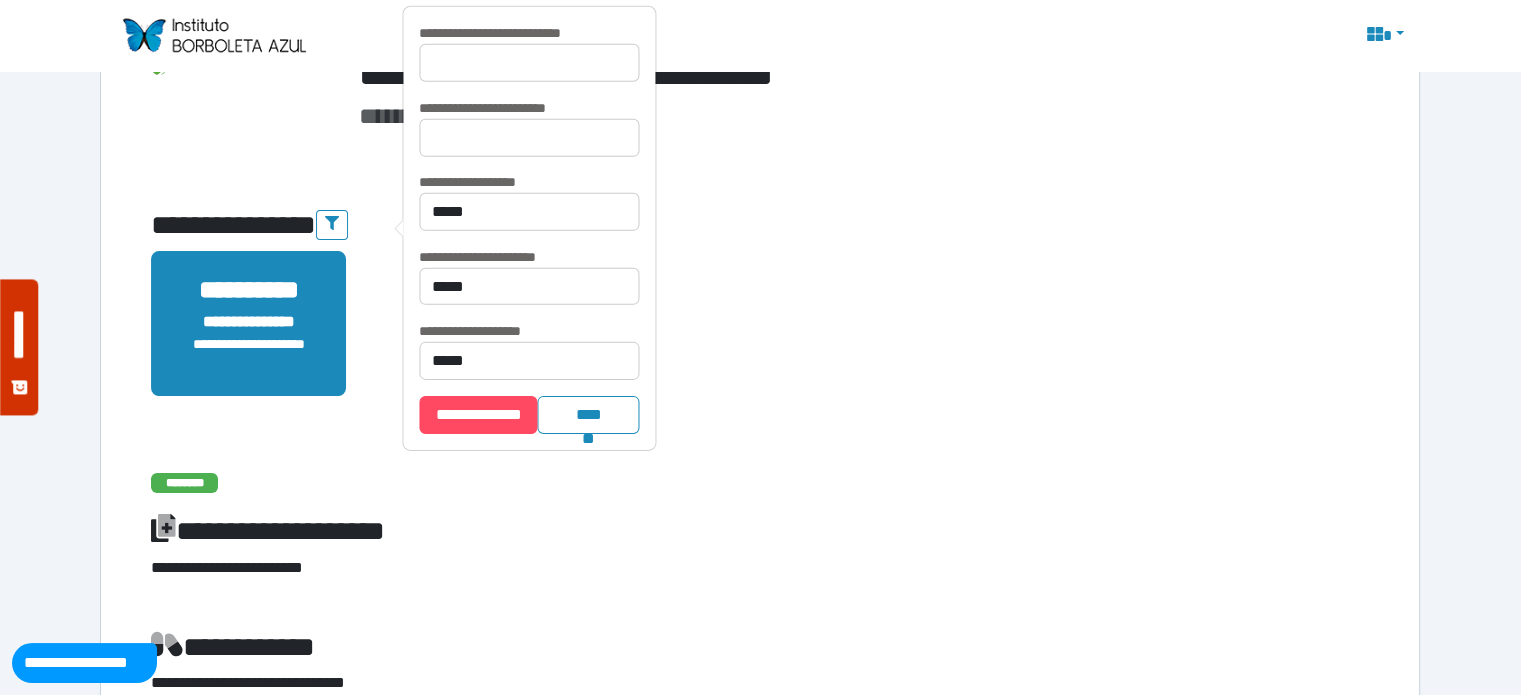 scroll, scrollTop: 184, scrollLeft: 0, axis: vertical 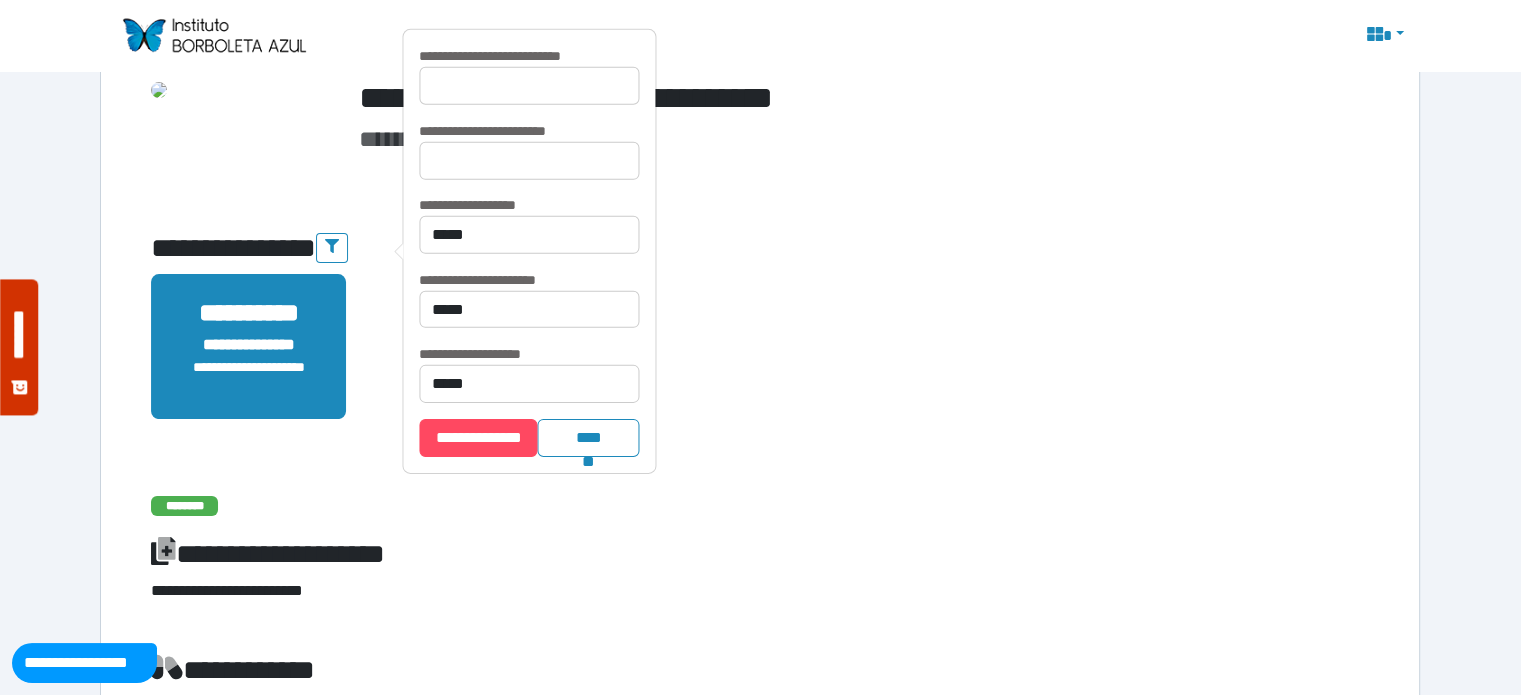 click on "********" at bounding box center [760, 505] 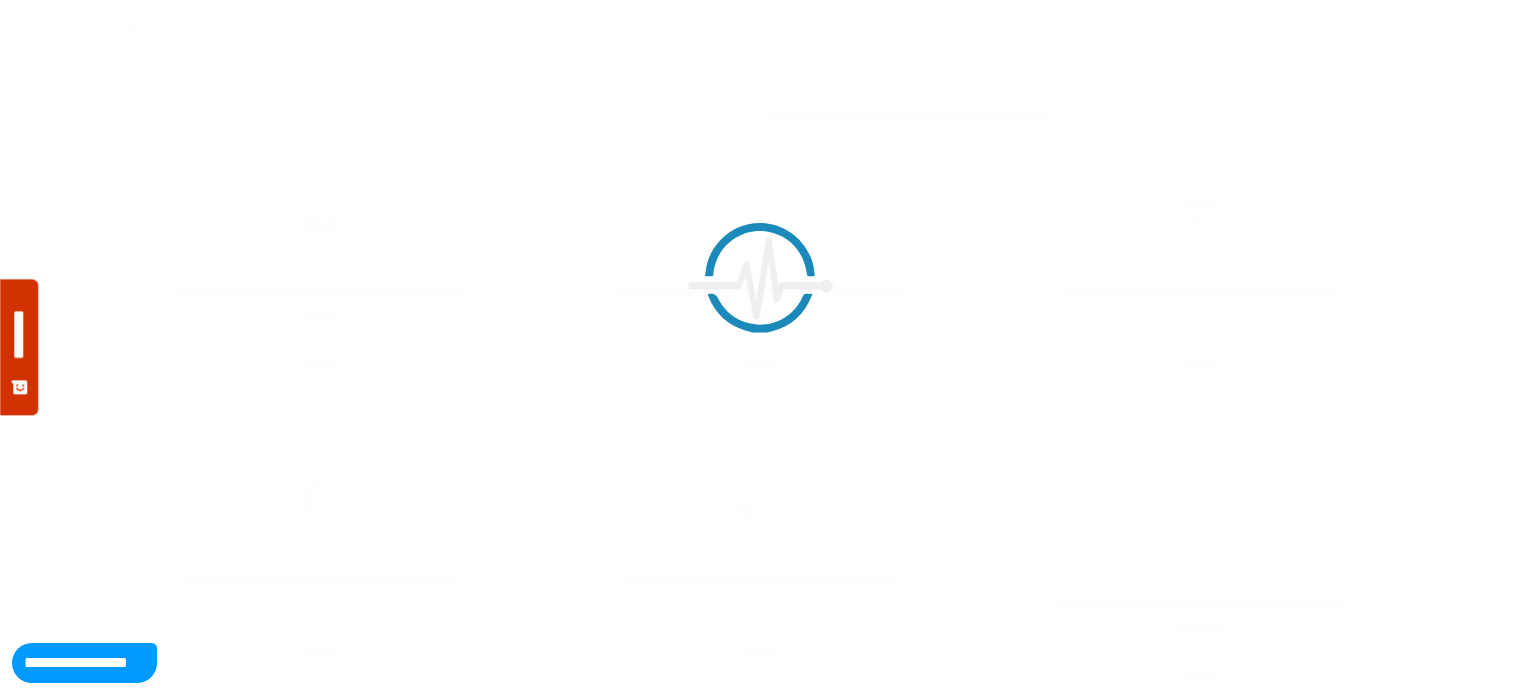 scroll, scrollTop: 0, scrollLeft: 0, axis: both 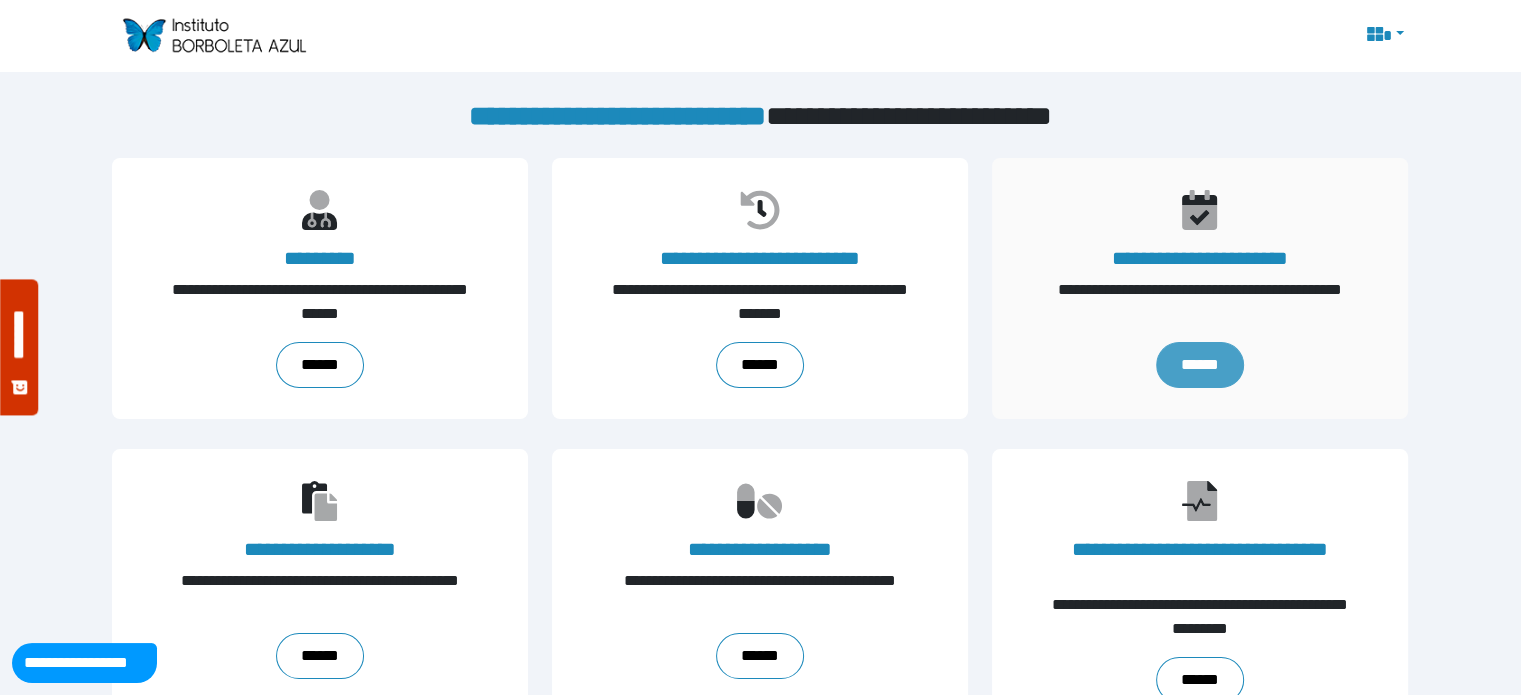 click on "******" at bounding box center (1200, 365) 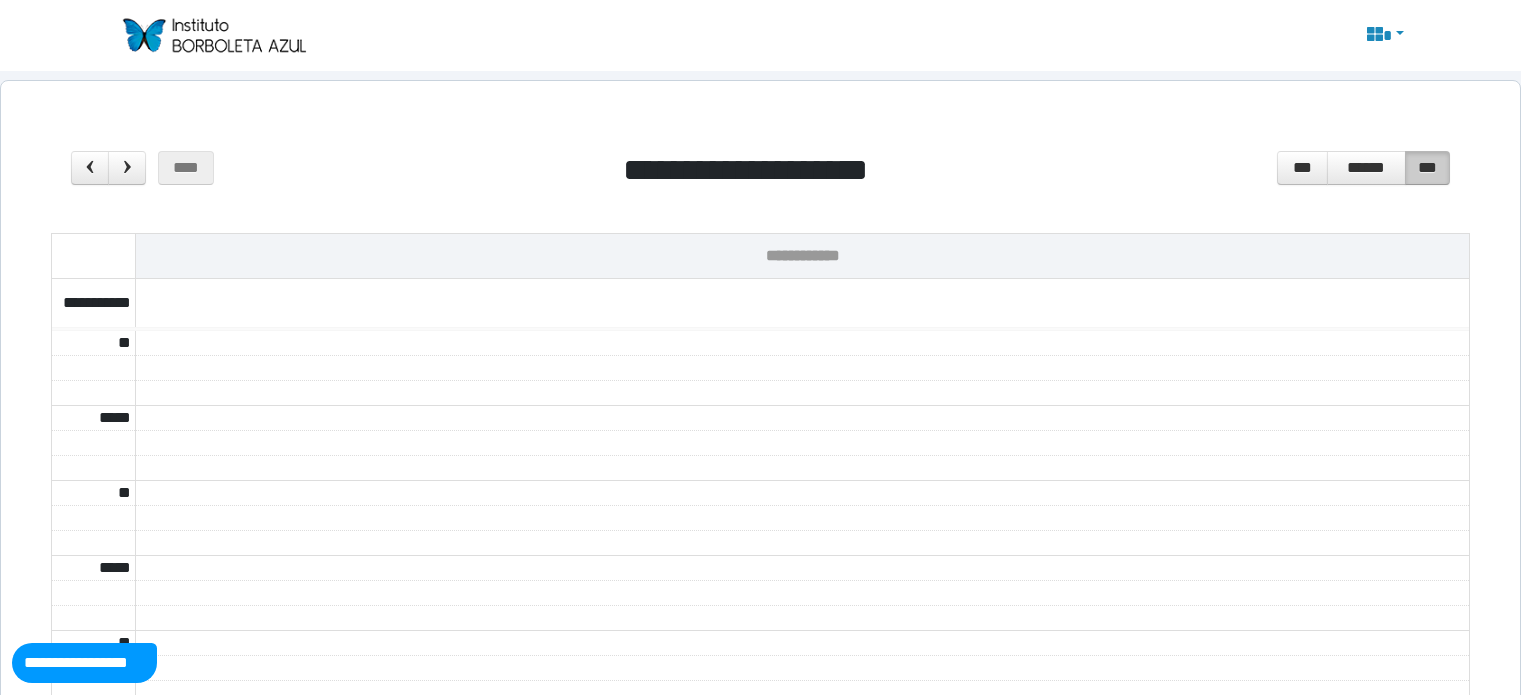 scroll, scrollTop: 0, scrollLeft: 0, axis: both 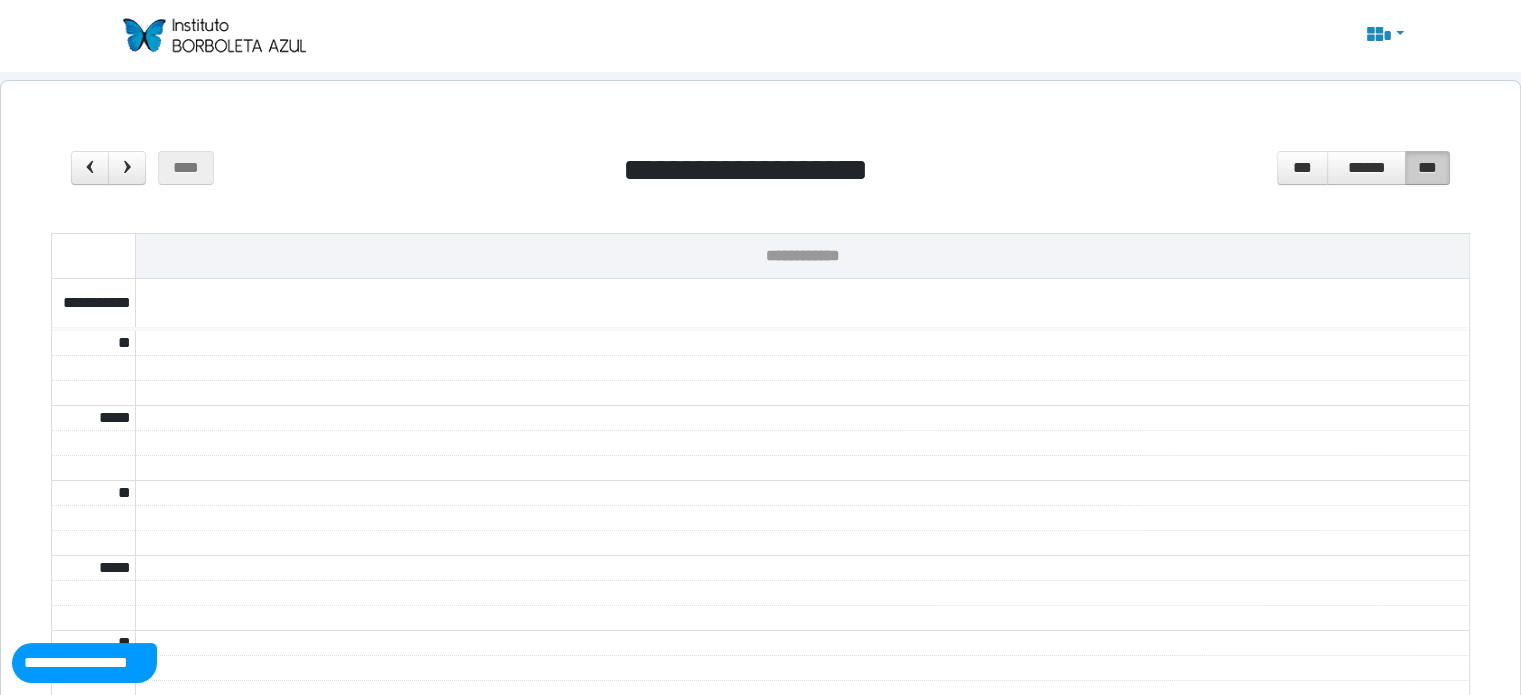 click at bounding box center [213, 35] 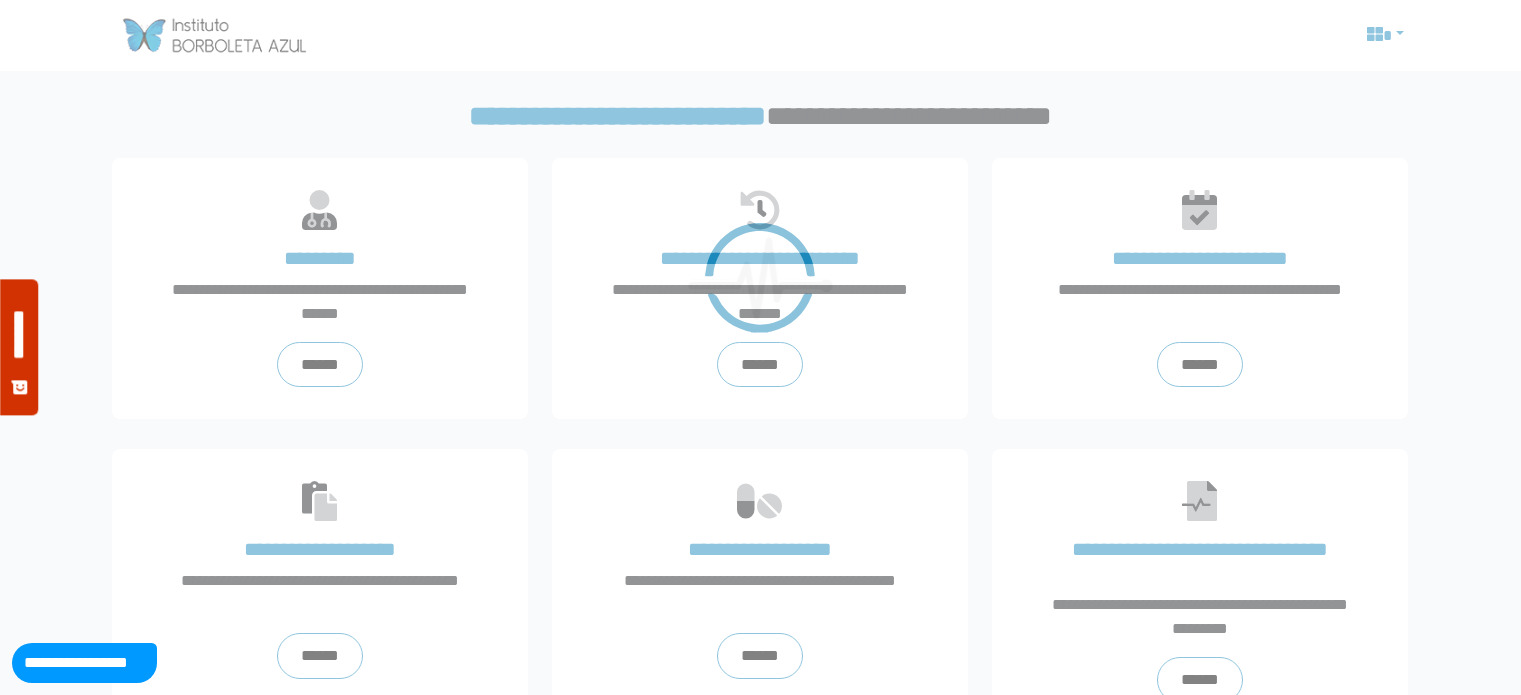 scroll, scrollTop: 0, scrollLeft: 0, axis: both 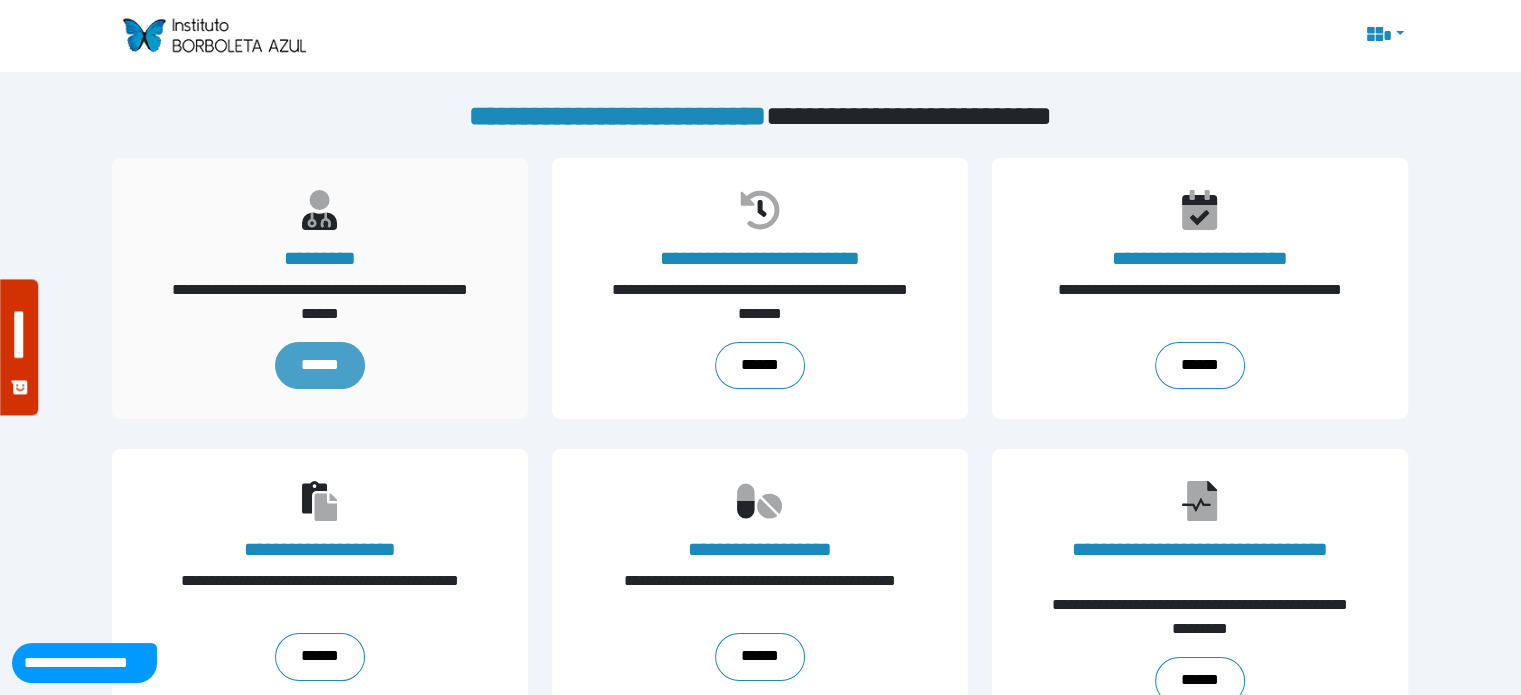 click on "******" at bounding box center (320, 366) 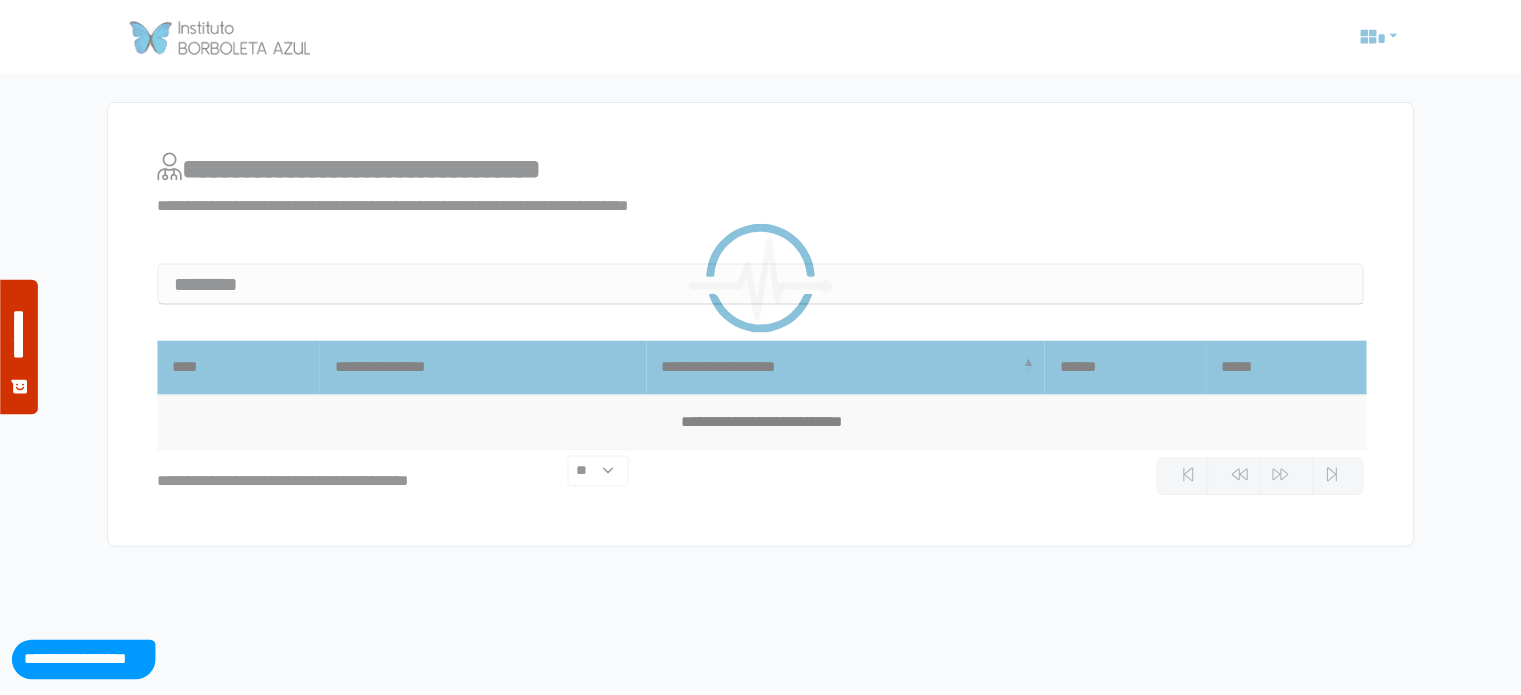 scroll, scrollTop: 0, scrollLeft: 0, axis: both 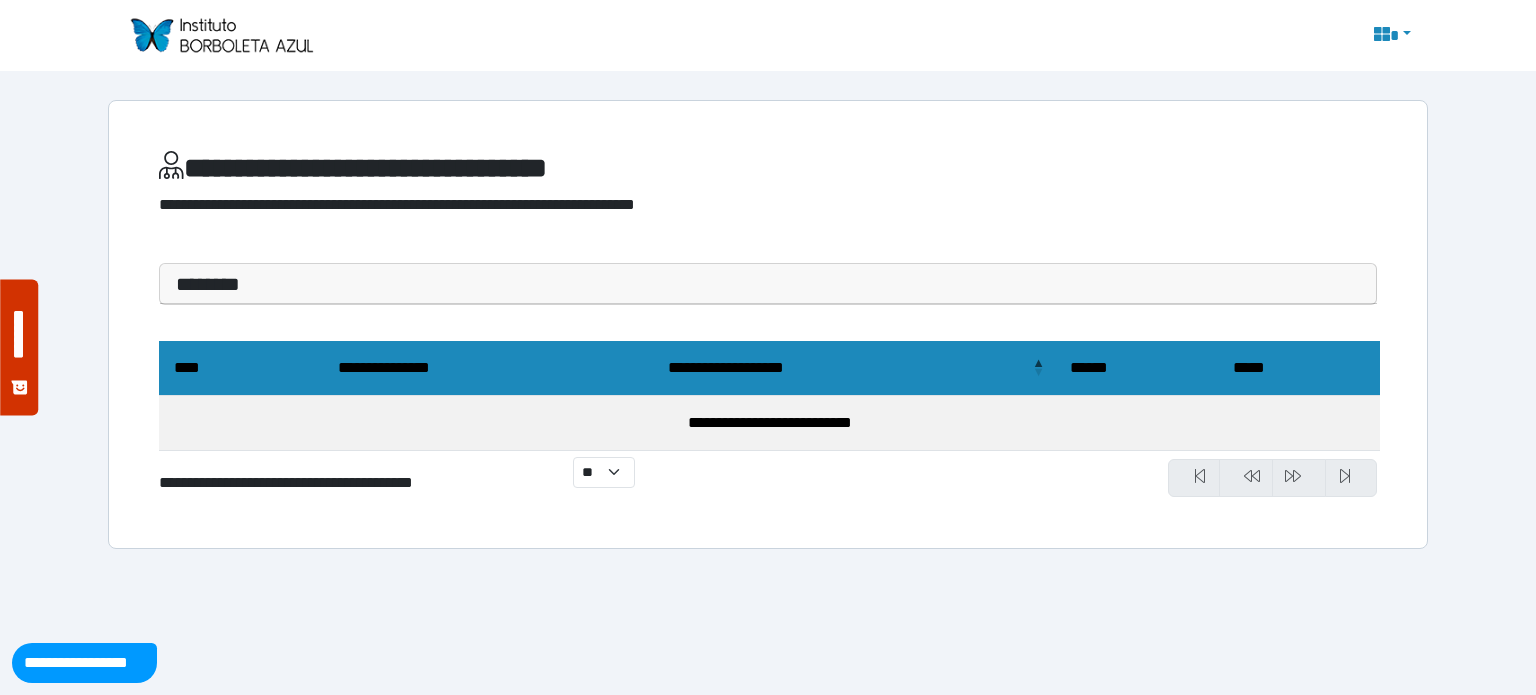 drag, startPoint x: 496, startPoint y: 508, endPoint x: 484, endPoint y: 500, distance: 14.422205 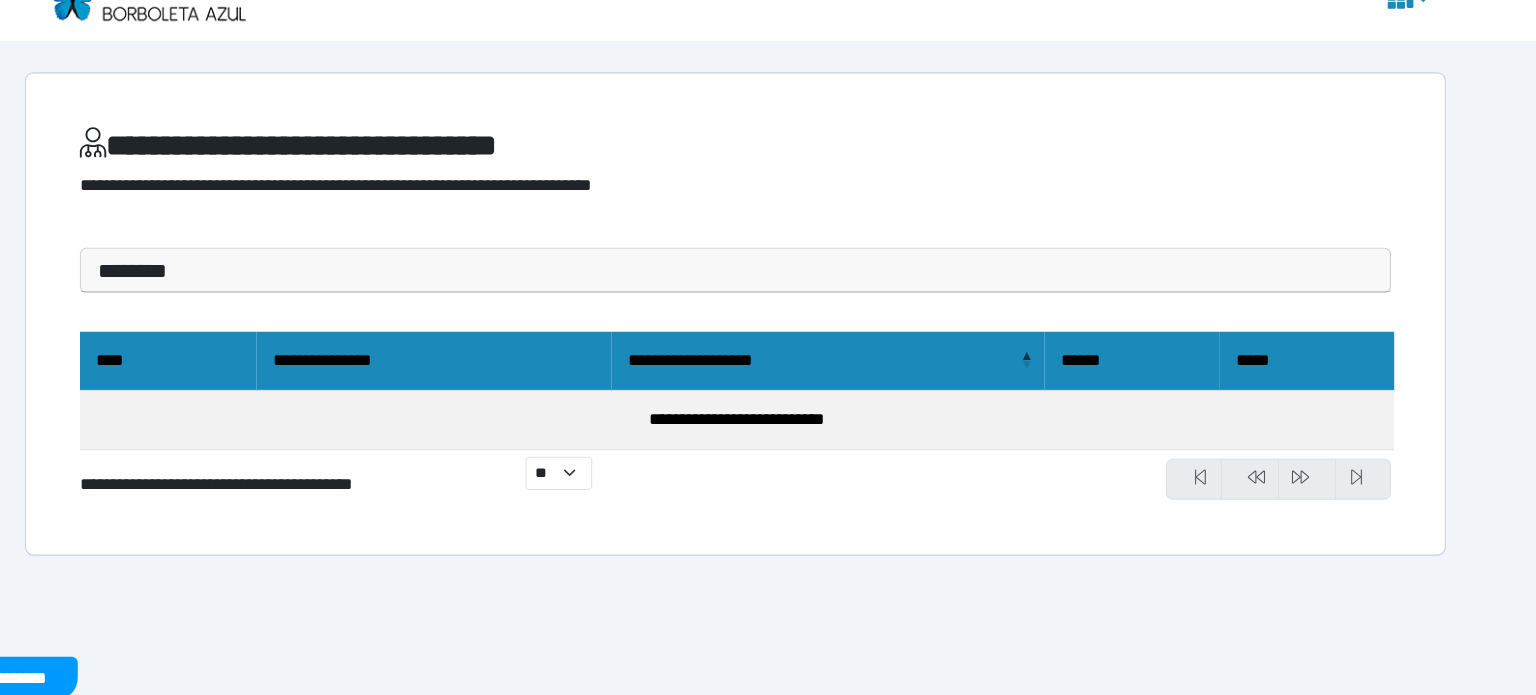click on "********" at bounding box center (768, 284) 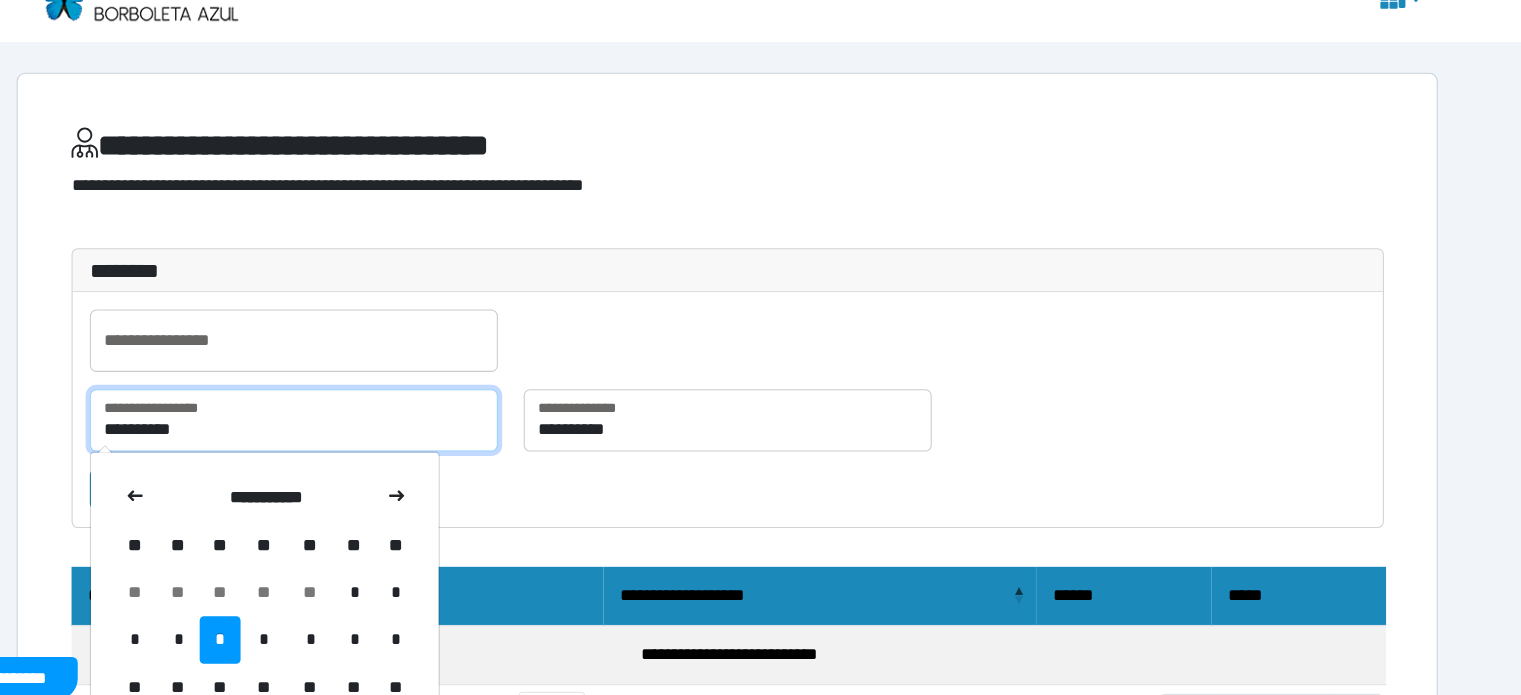 click on "**********" at bounding box center (357, 423) 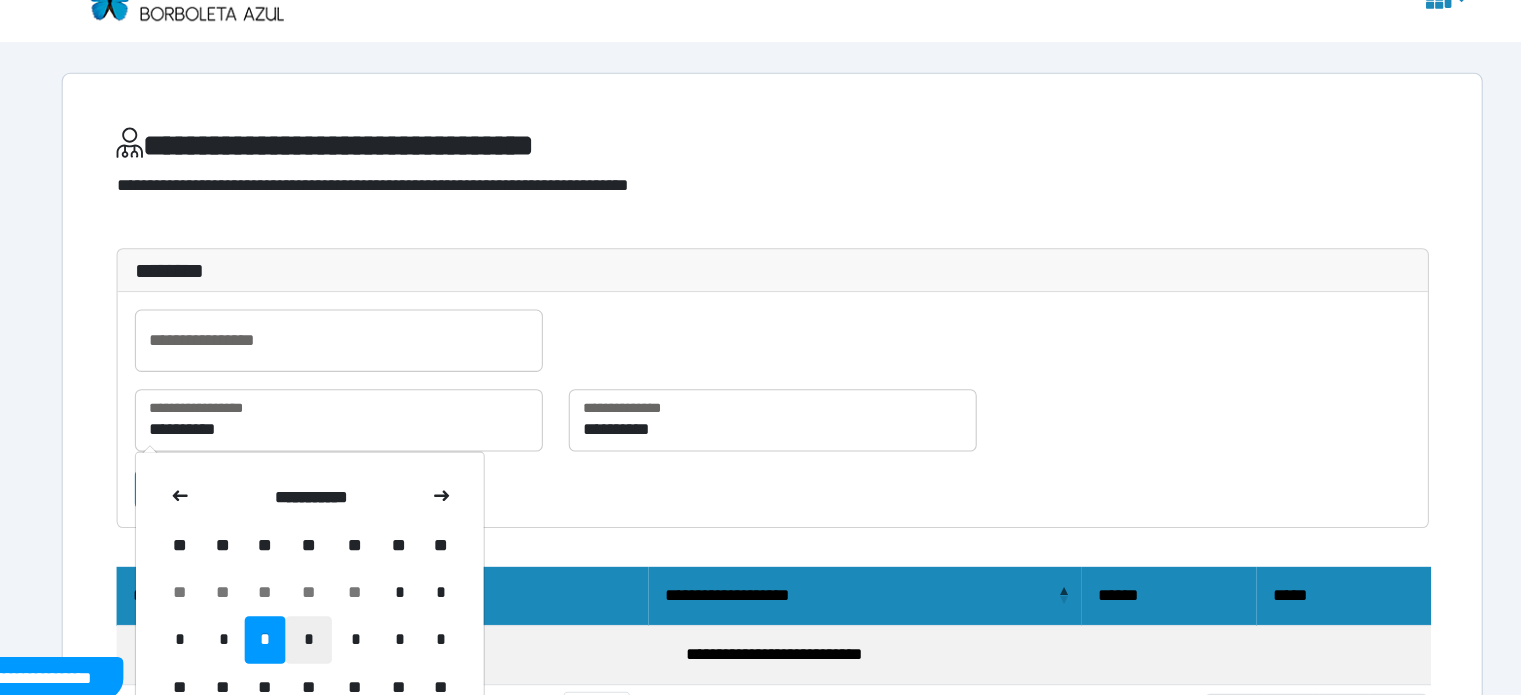 click on "*" at bounding box center [329, 627] 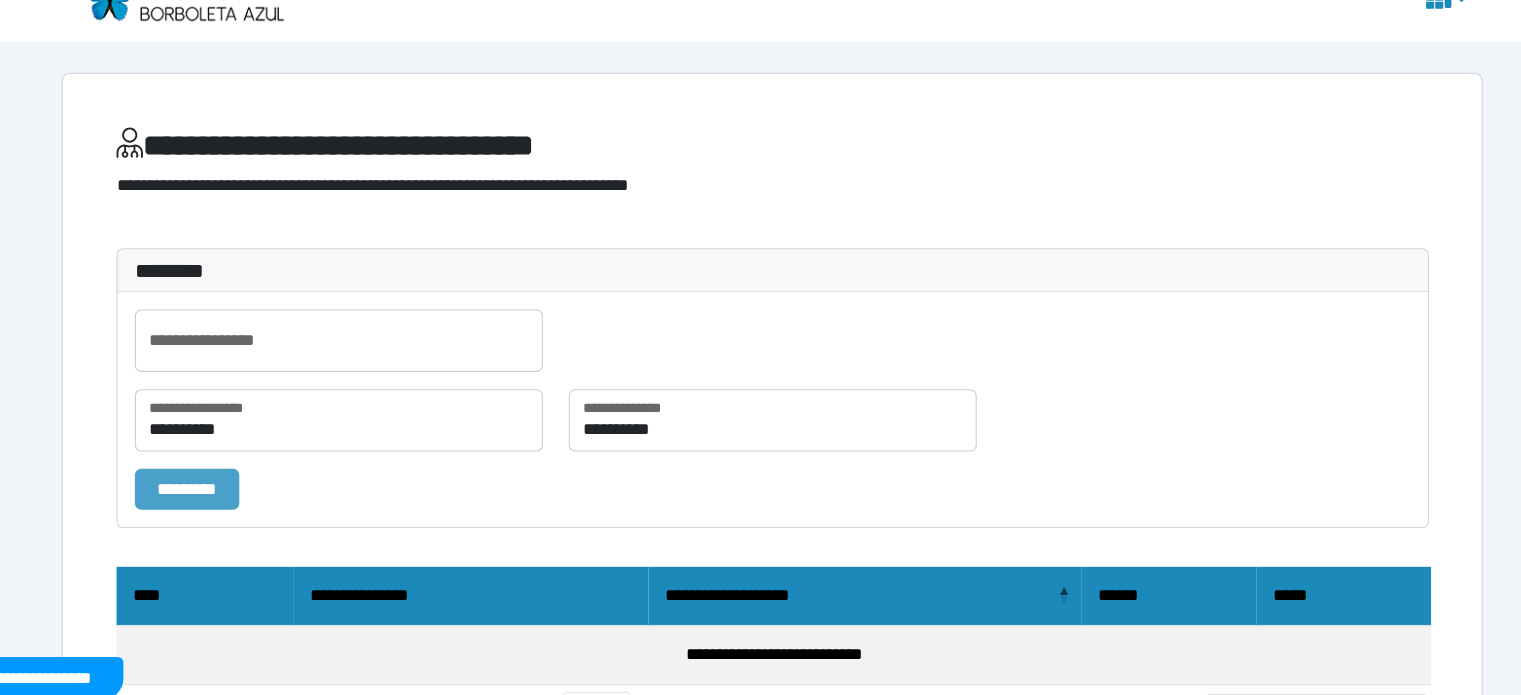 click on "*********" at bounding box center [216, 487] 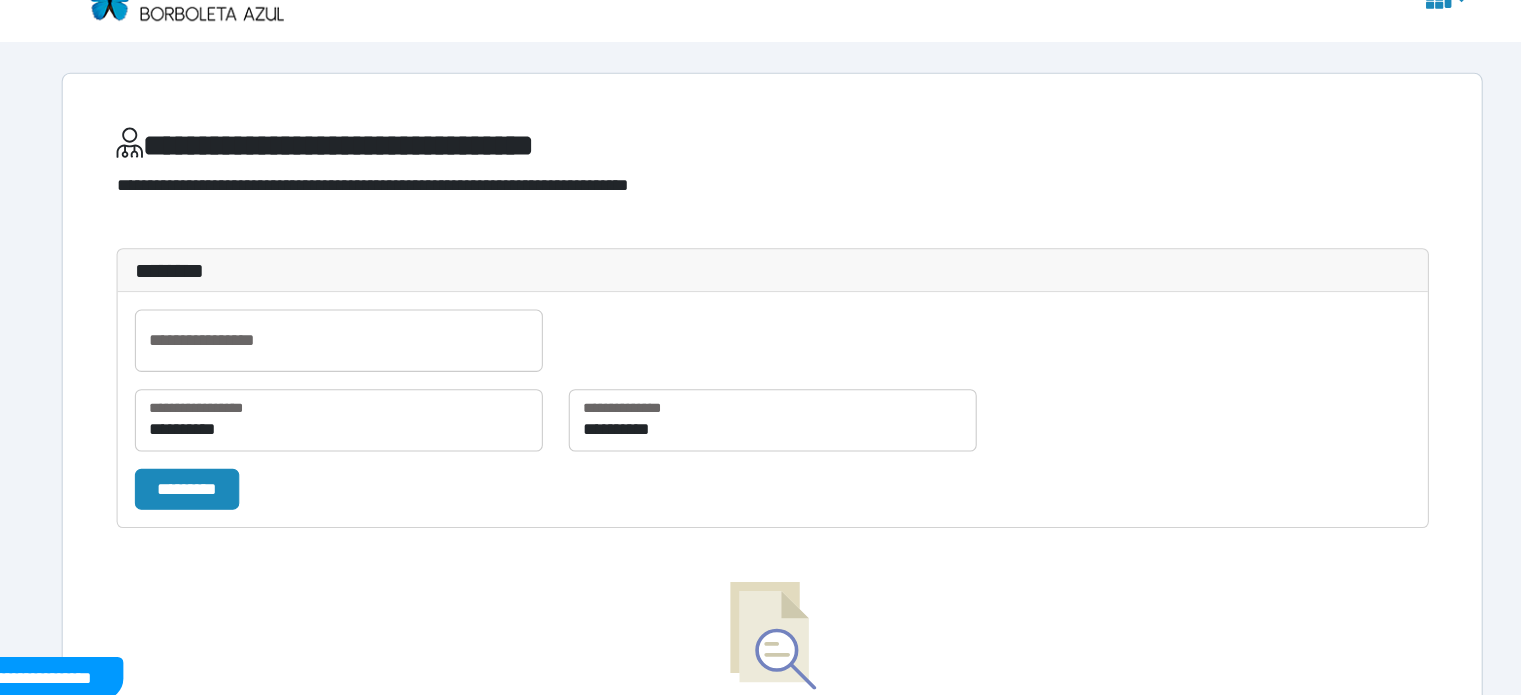 click at bounding box center [213, 35] 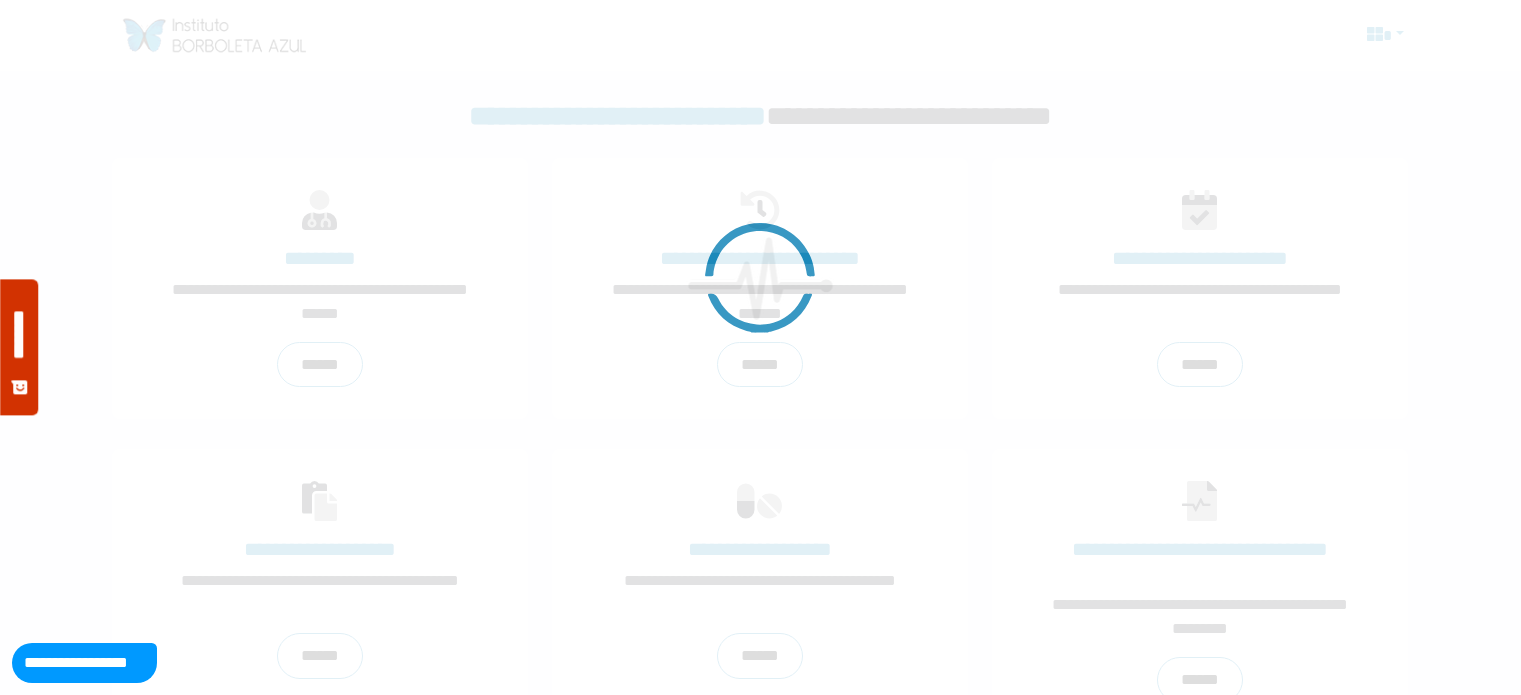 scroll, scrollTop: 0, scrollLeft: 0, axis: both 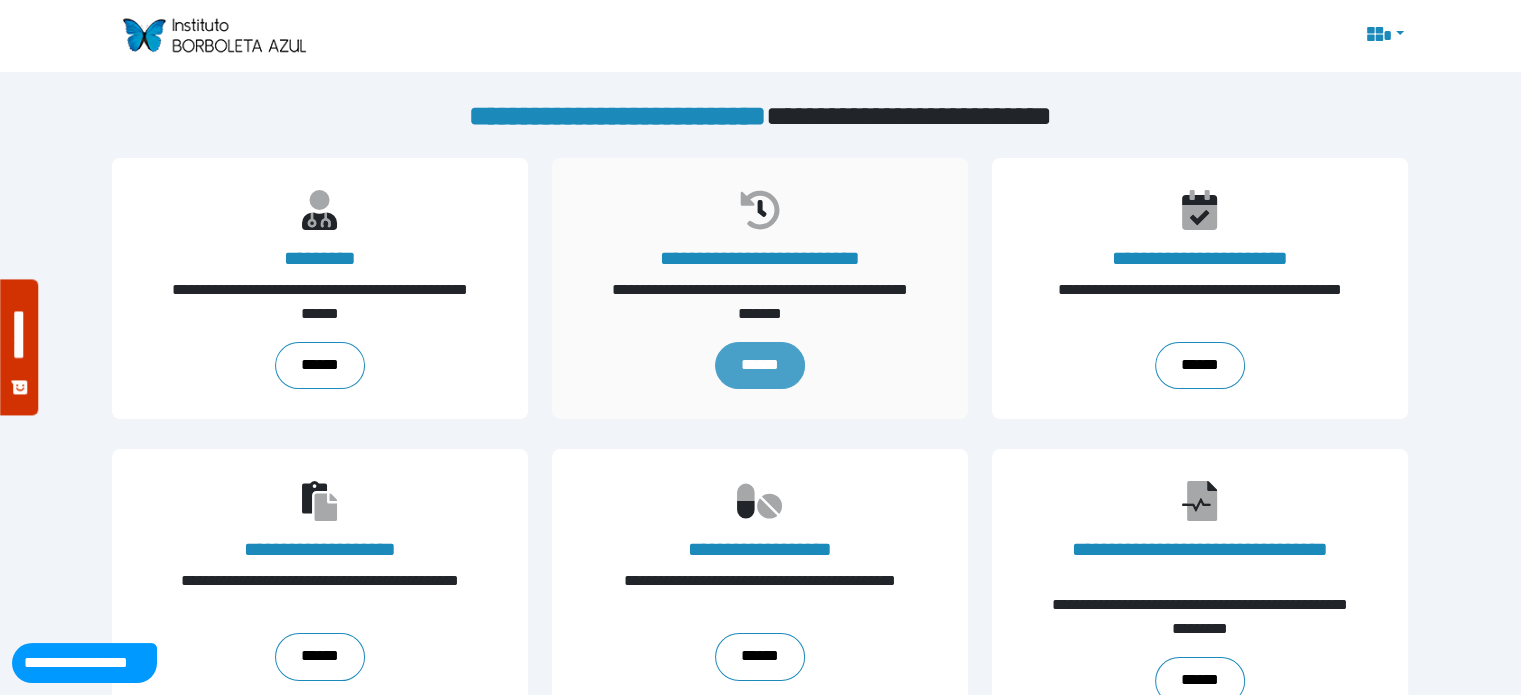 click on "******" at bounding box center (760, 366) 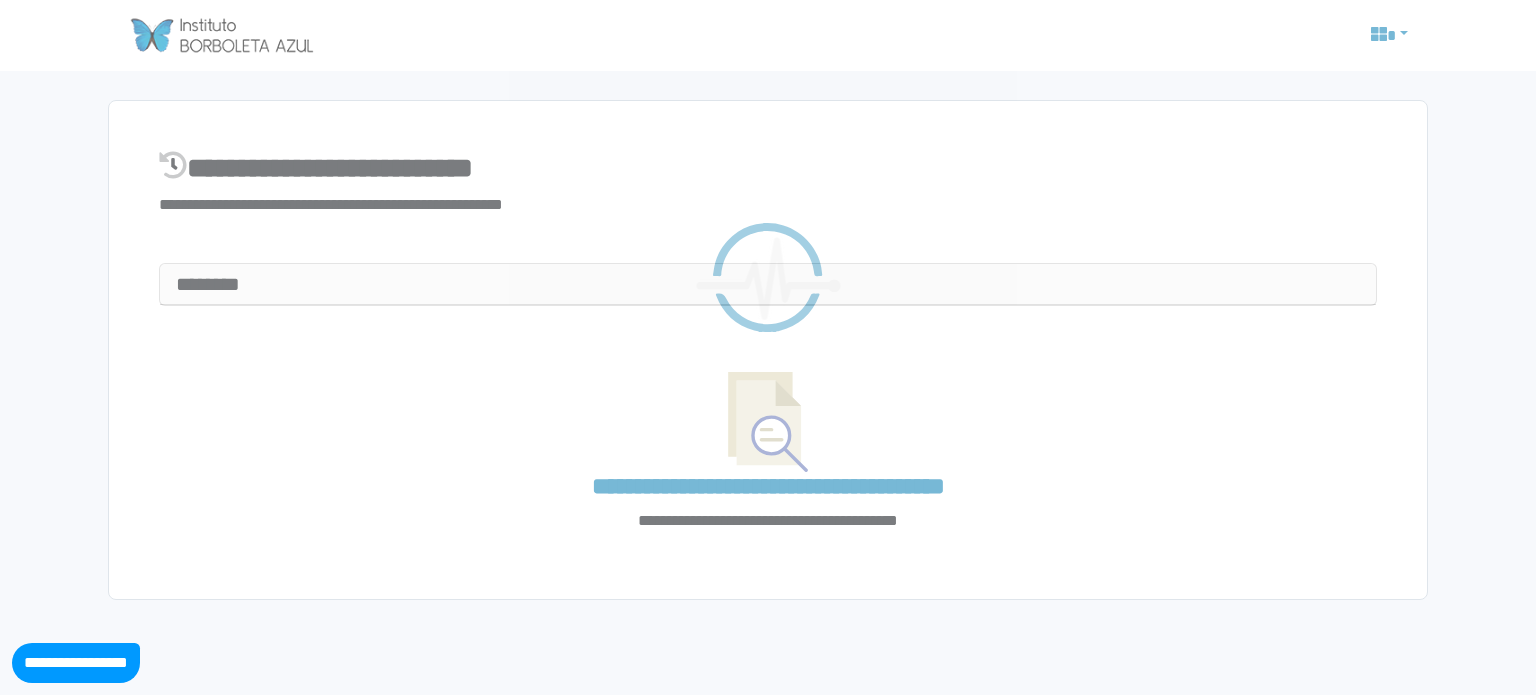 select on "**" 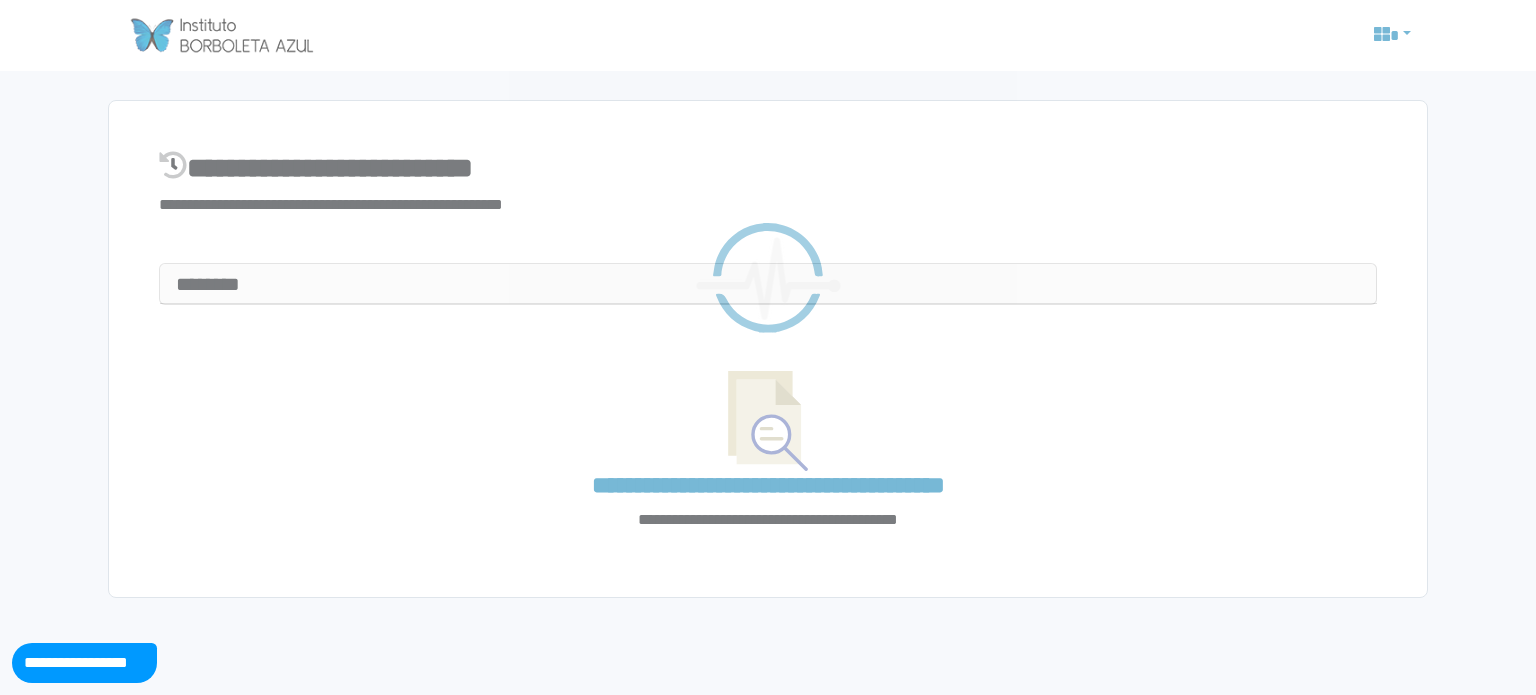 scroll, scrollTop: 0, scrollLeft: 0, axis: both 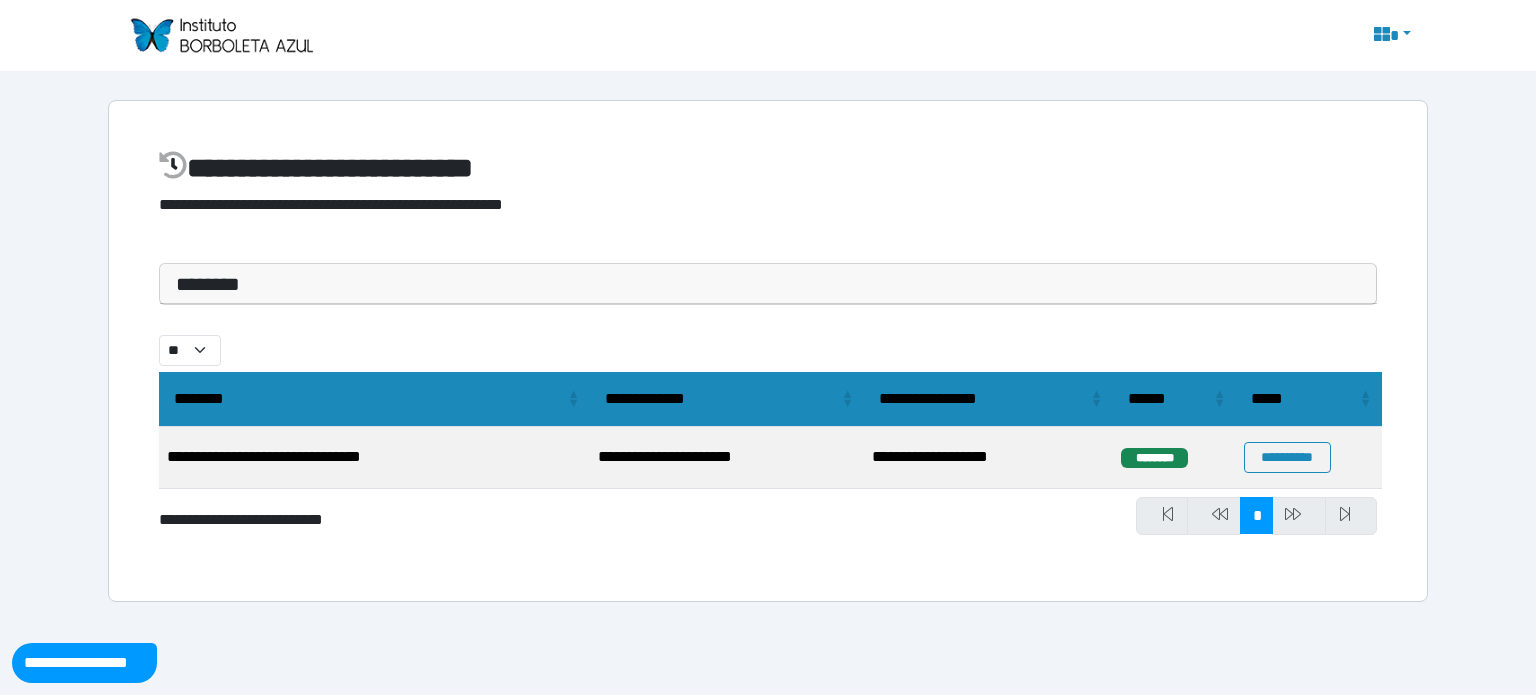 click on "********" at bounding box center (1154, 458) 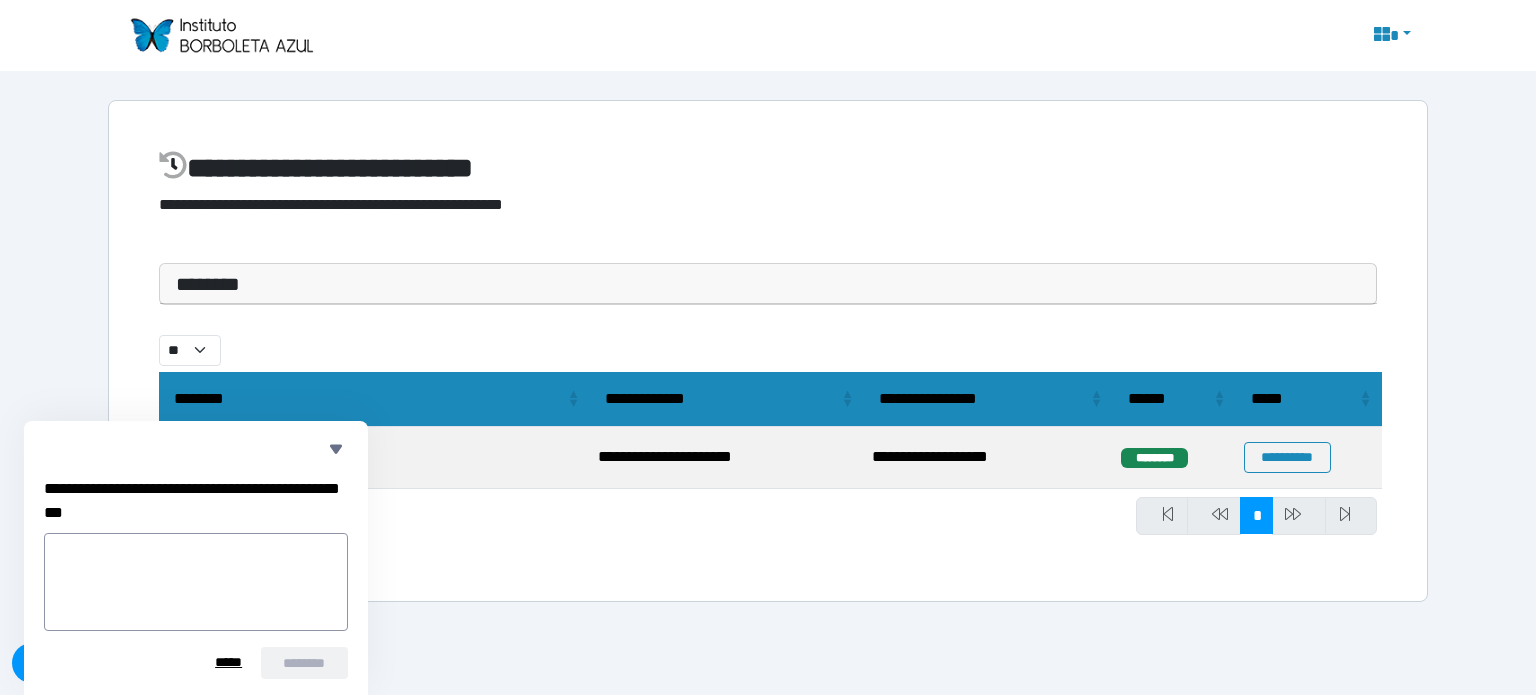 click on "**********" at bounding box center [988, 458] 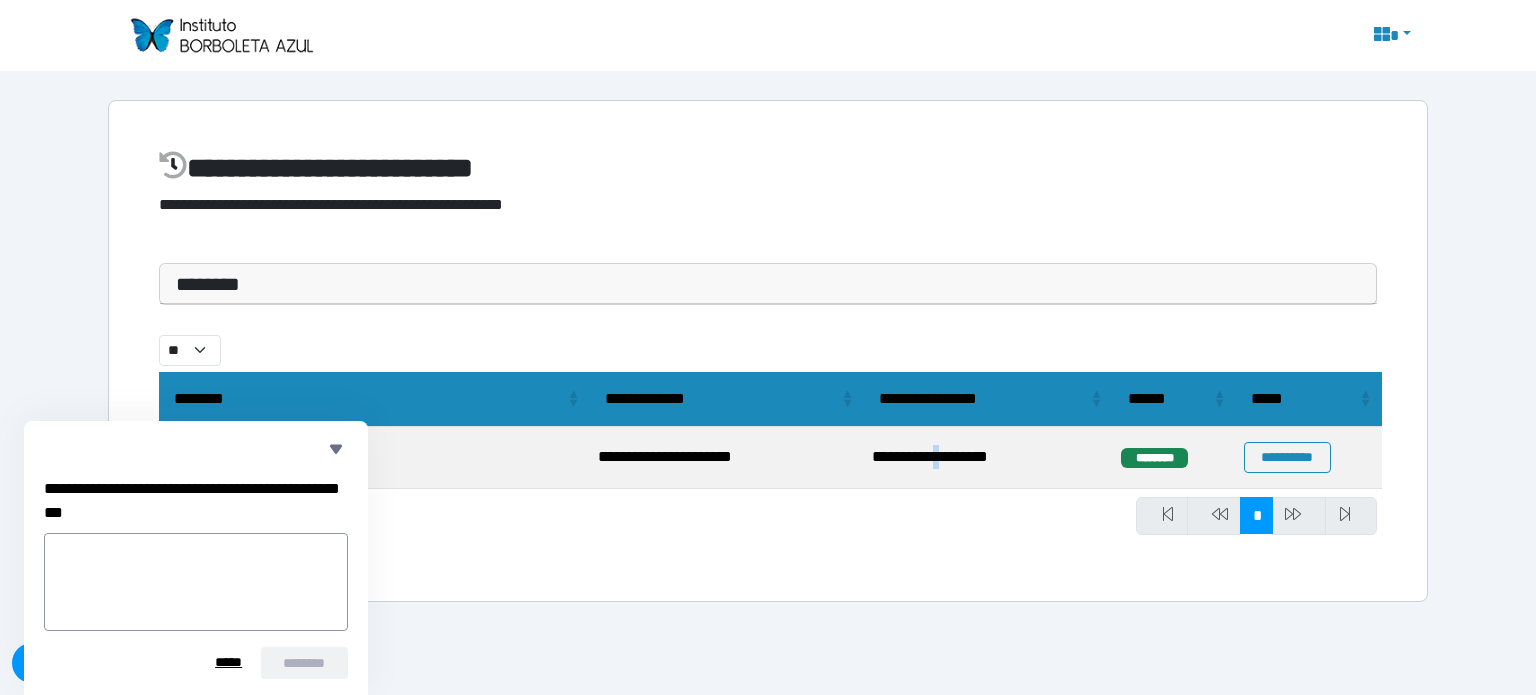 click on "**********" at bounding box center [988, 458] 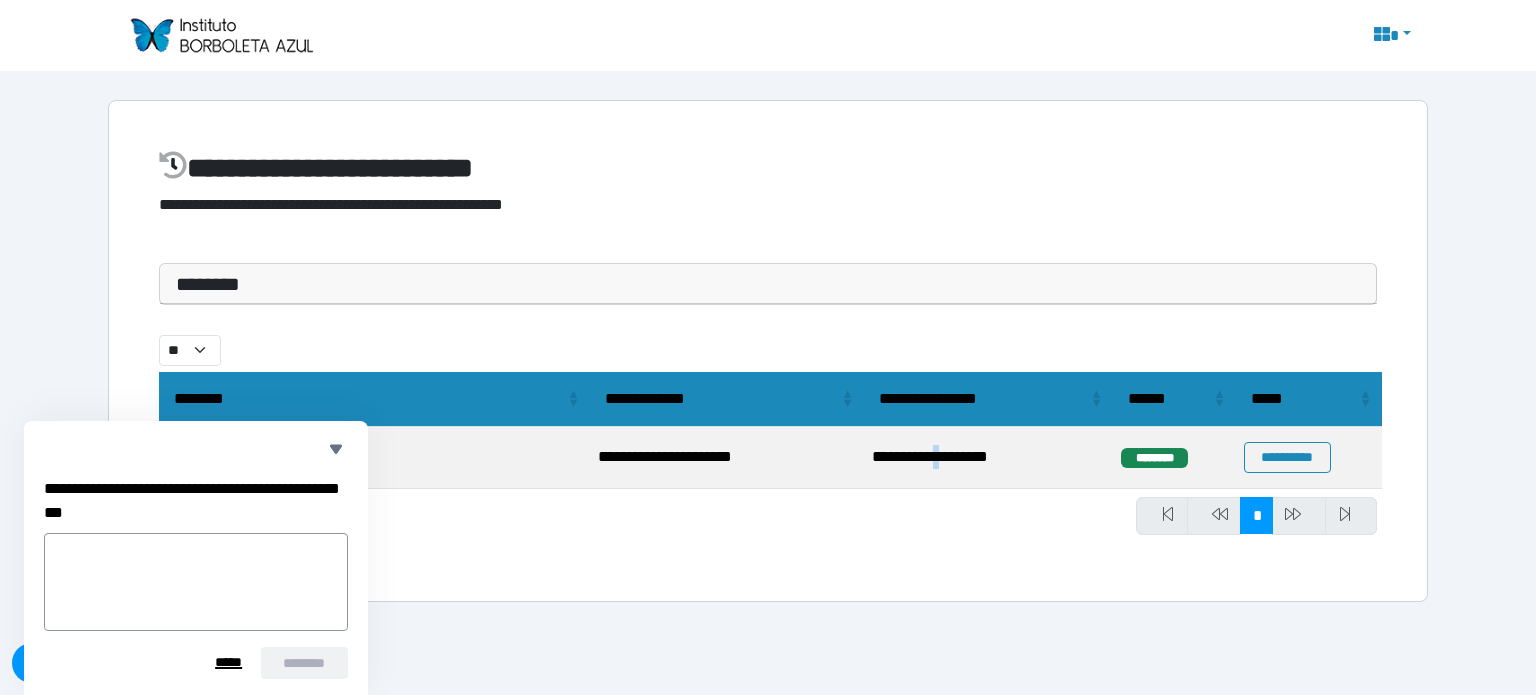 click on "*****" at bounding box center [229, 663] 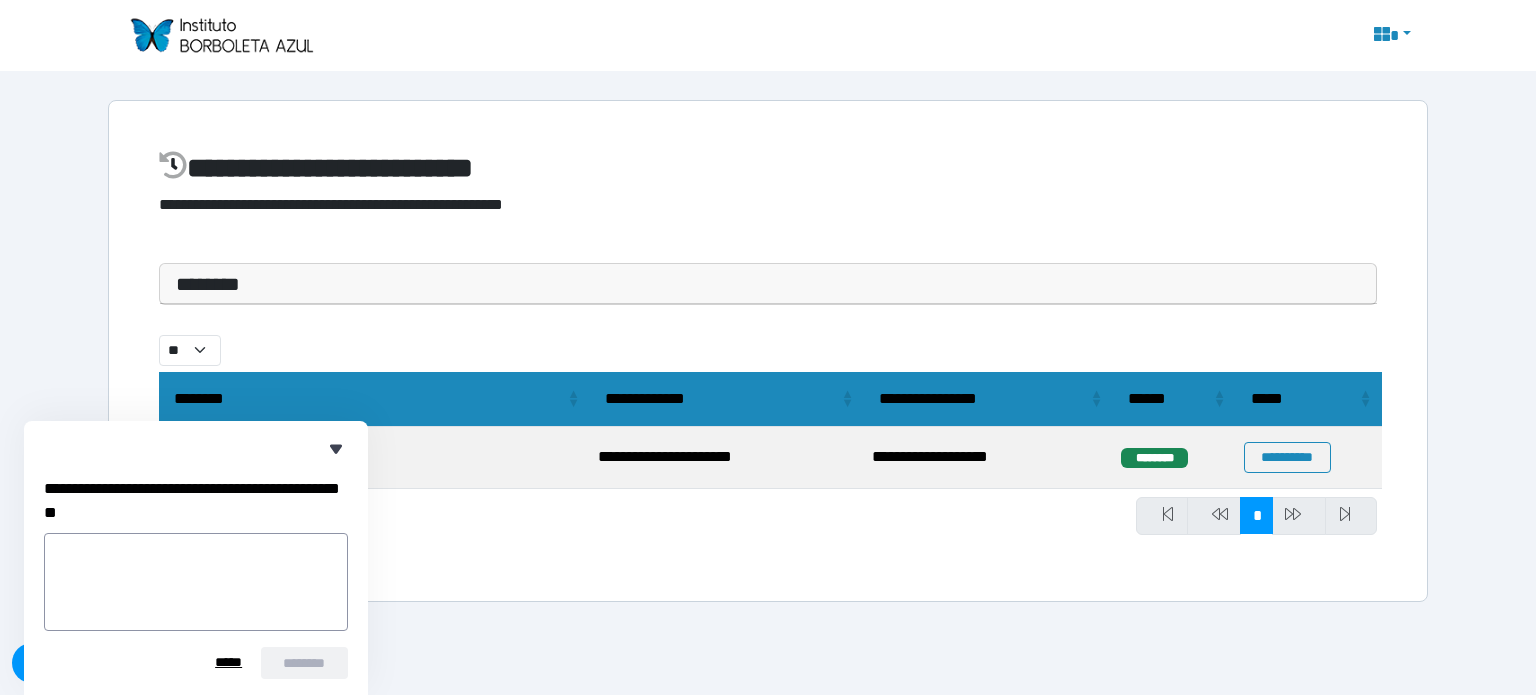 click 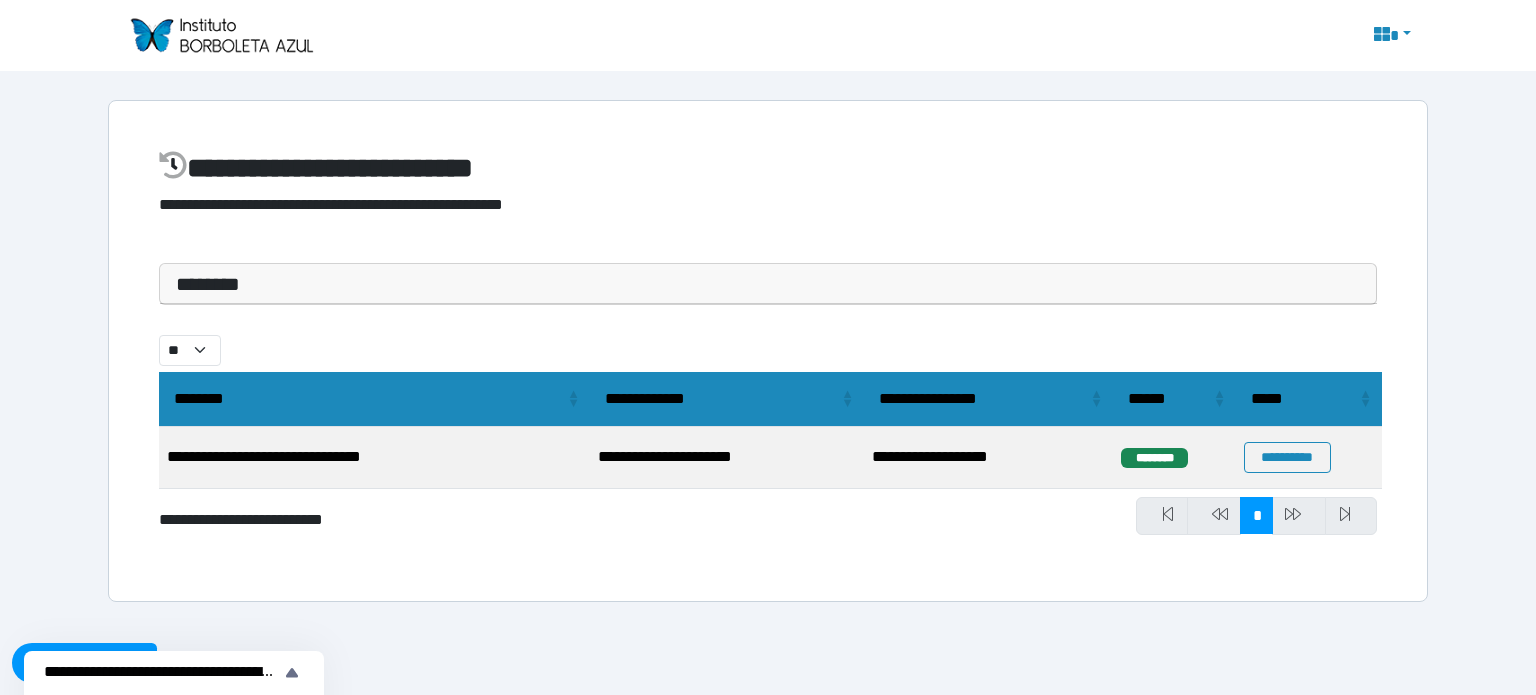 click on "**********" at bounding box center (374, 458) 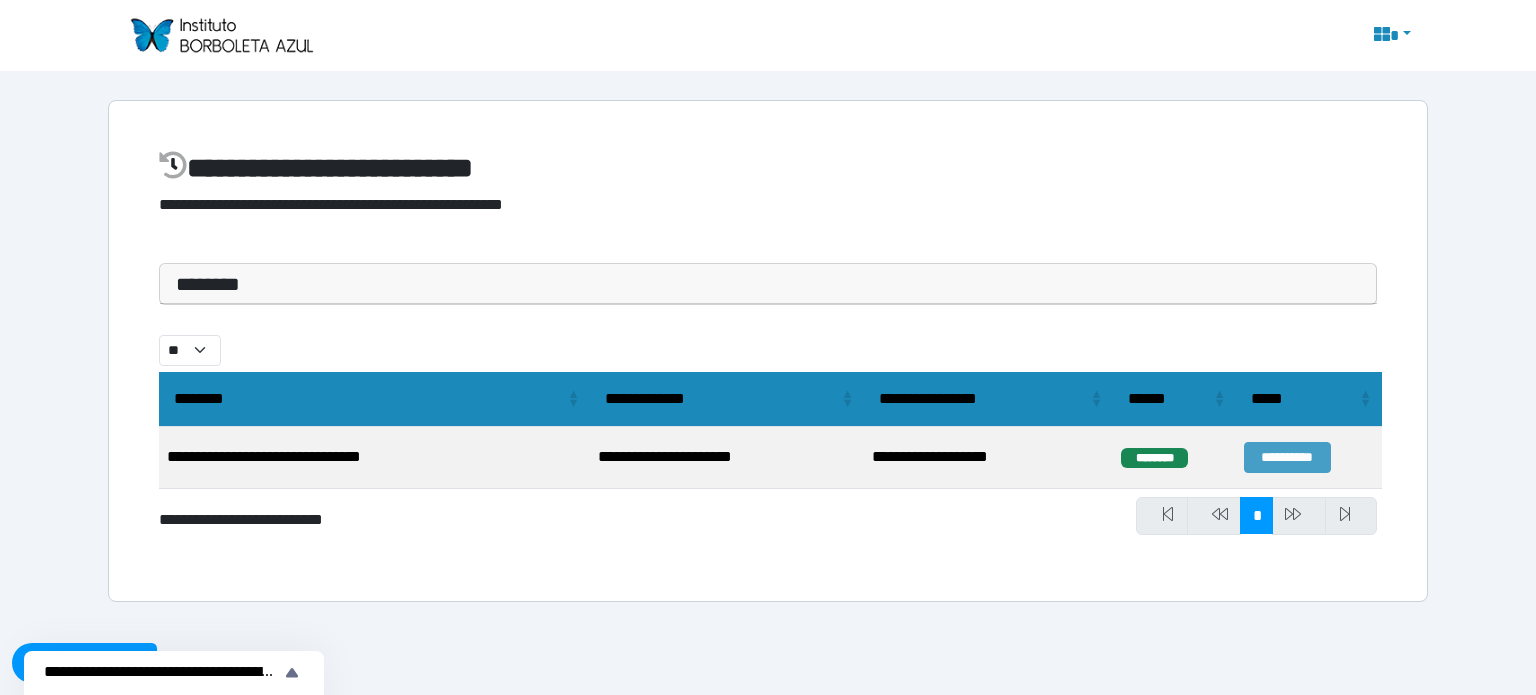 click on "**********" at bounding box center (1287, 457) 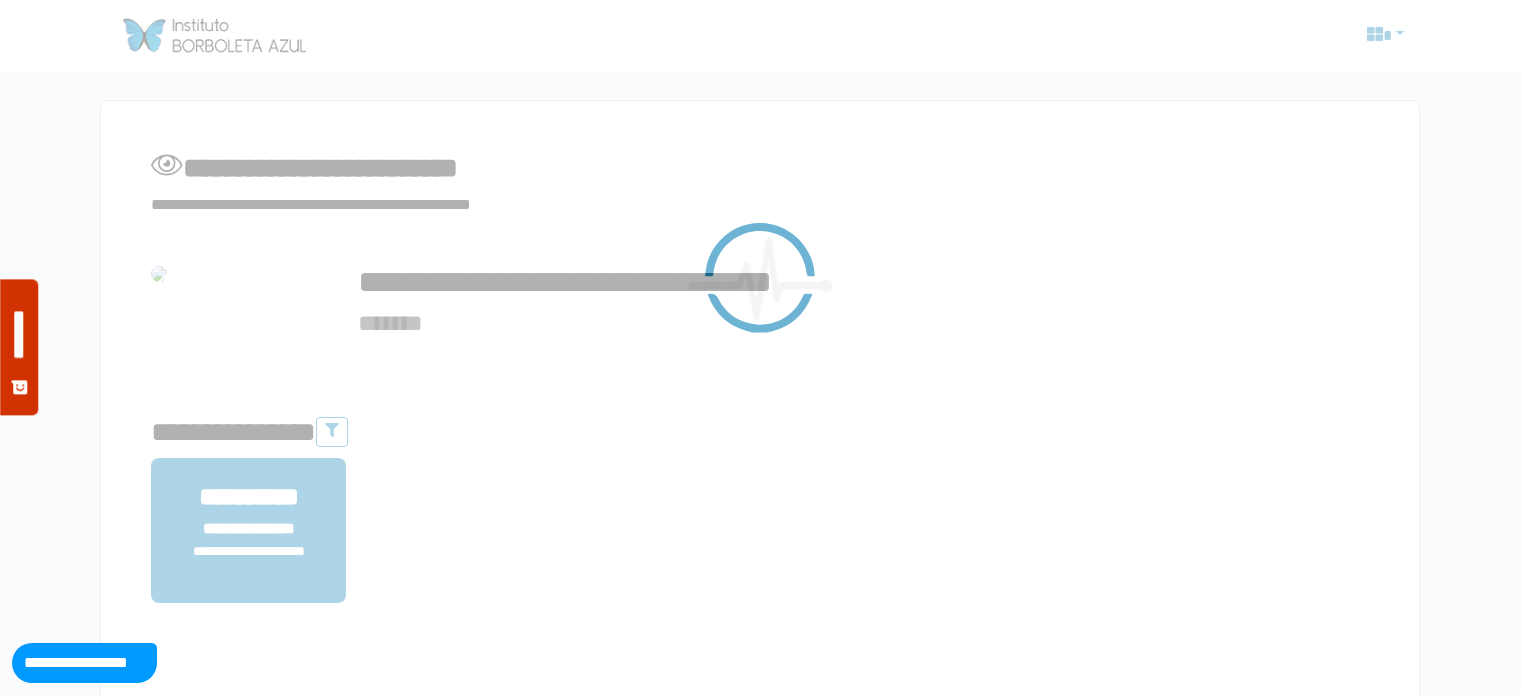 scroll, scrollTop: 0, scrollLeft: 0, axis: both 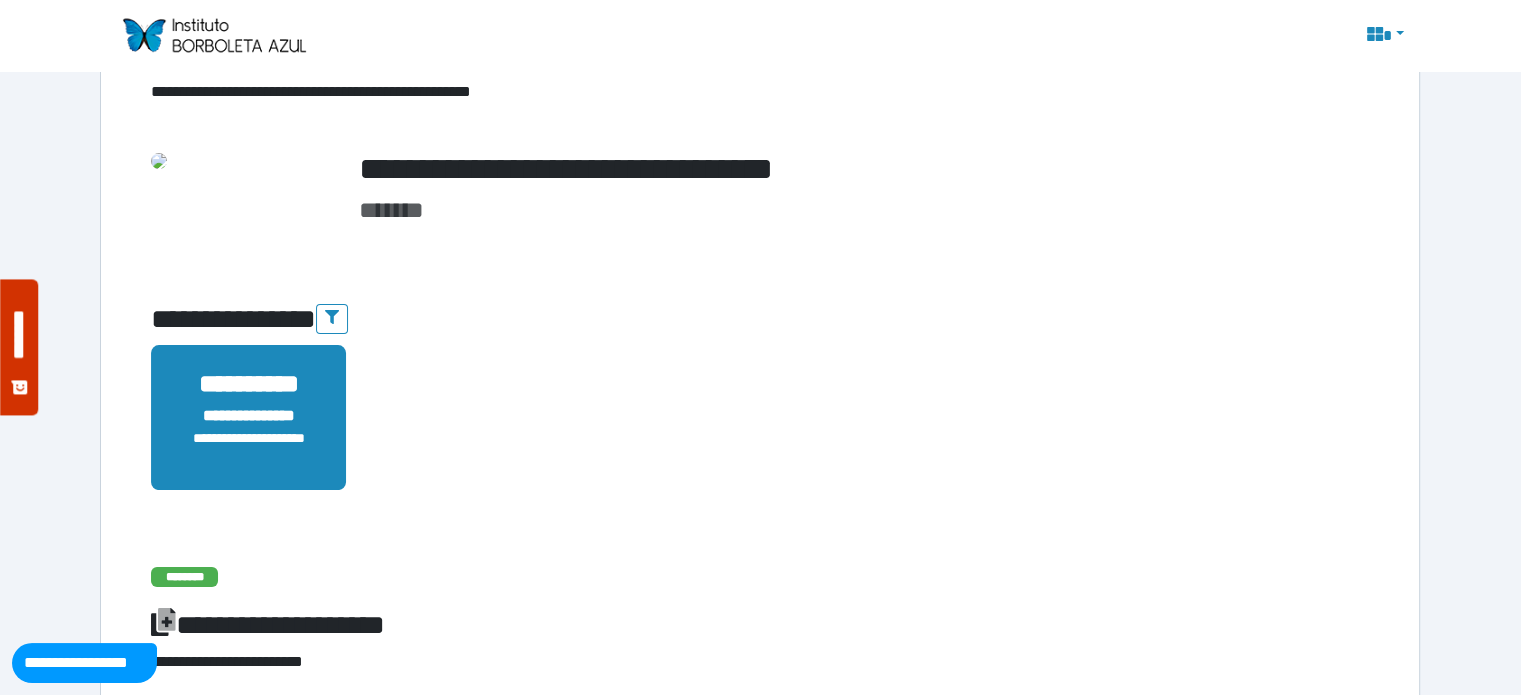 click on "**********" at bounding box center (248, 449) 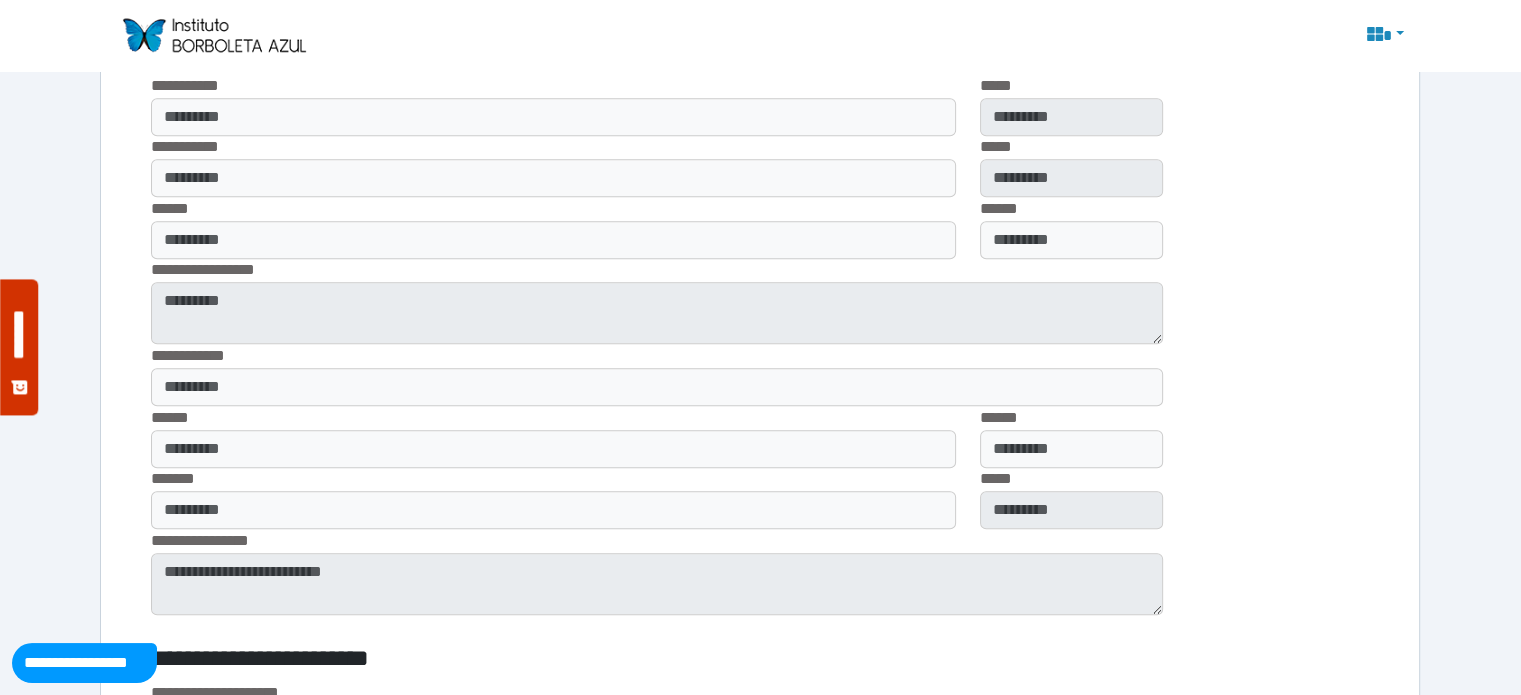 scroll, scrollTop: 113, scrollLeft: 0, axis: vertical 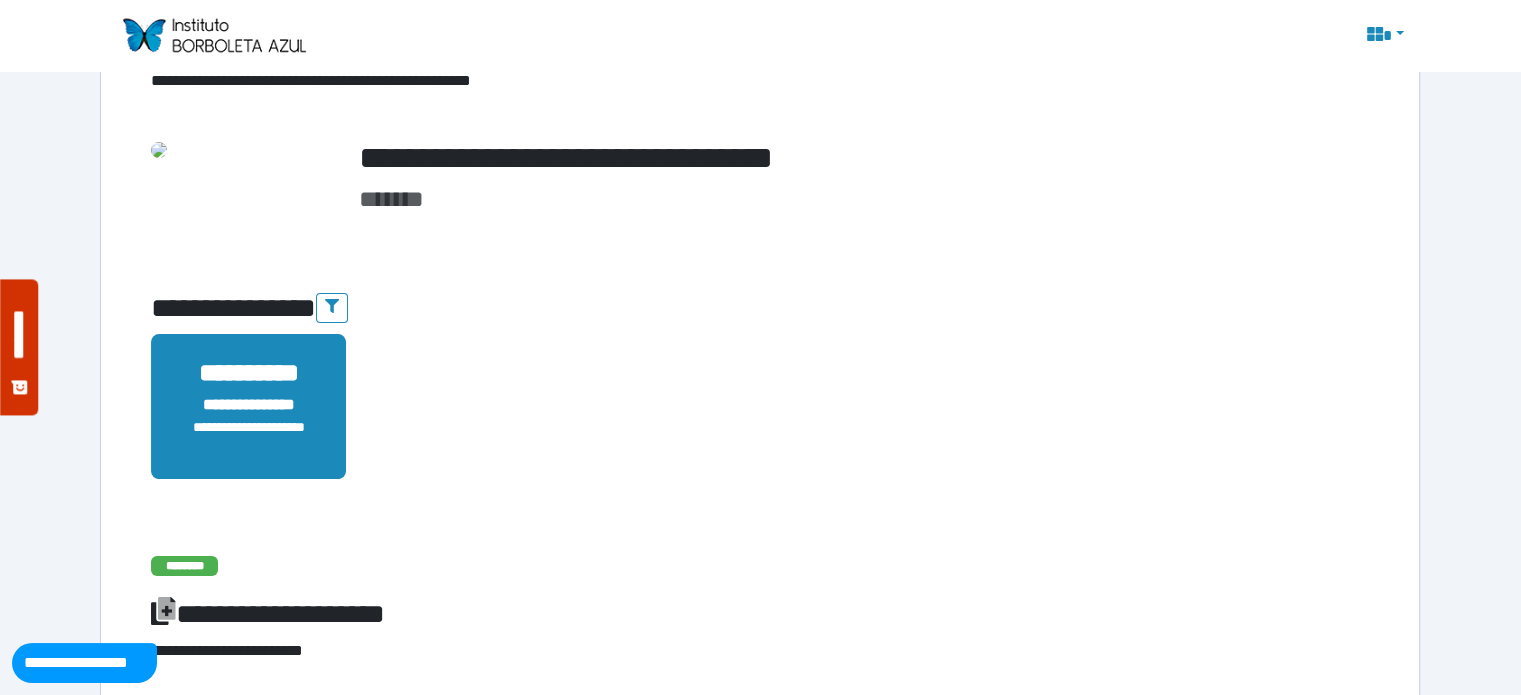 click on "********" at bounding box center [184, 566] 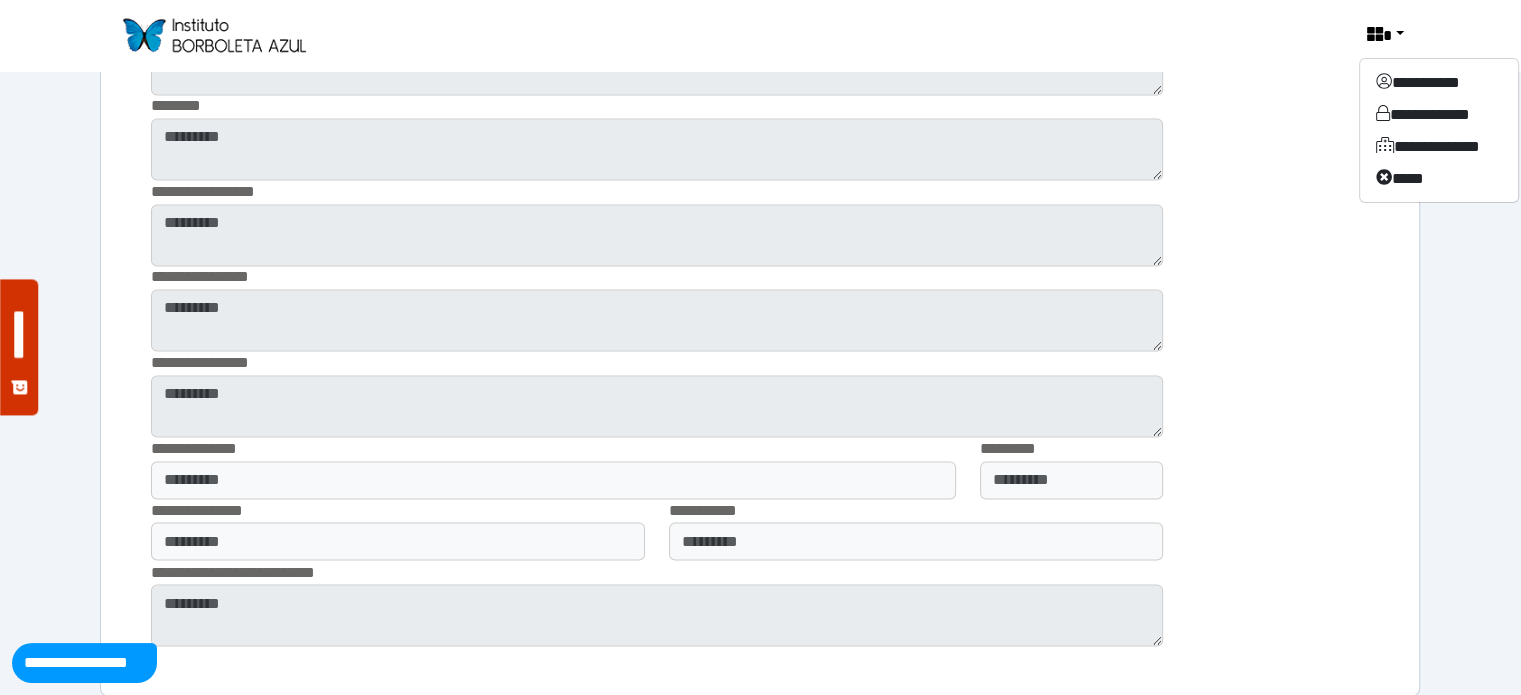 scroll, scrollTop: 3324, scrollLeft: 0, axis: vertical 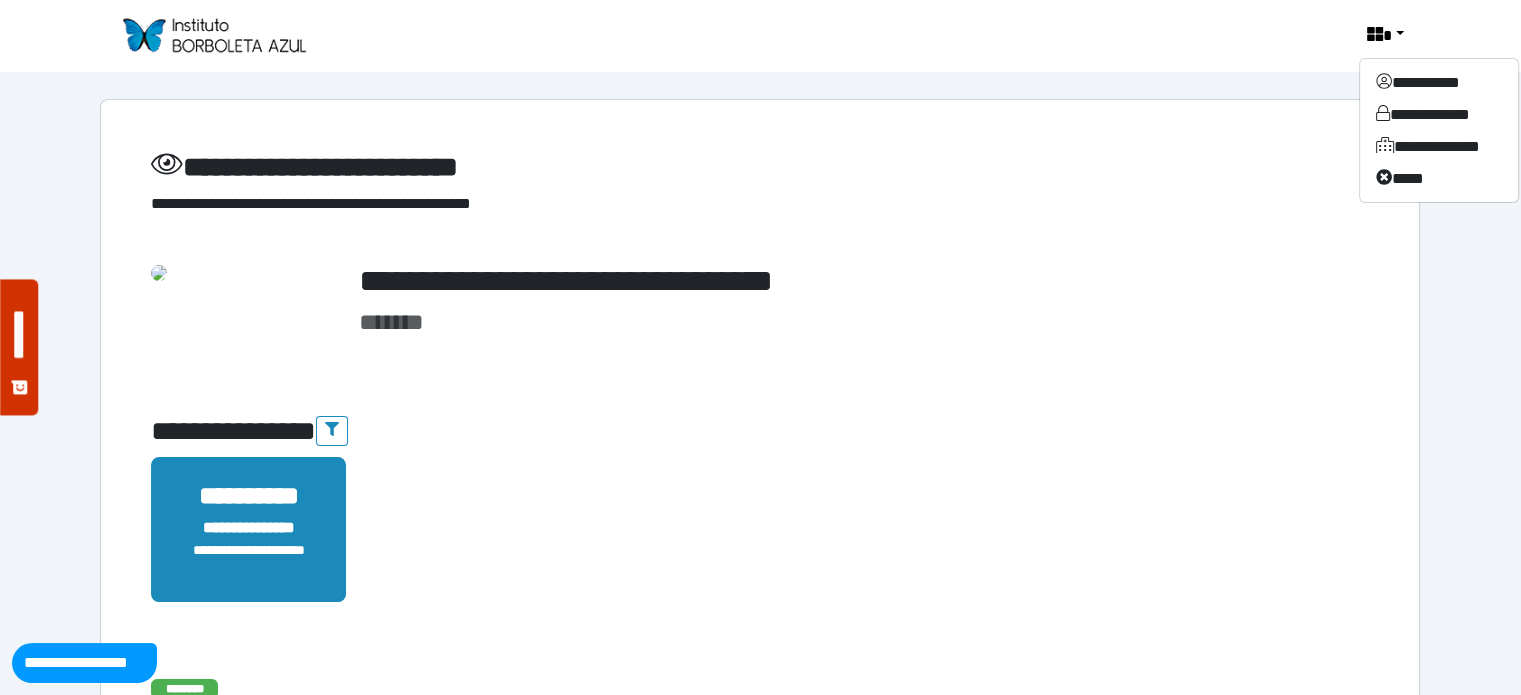 click on "**********" at bounding box center (248, 496) 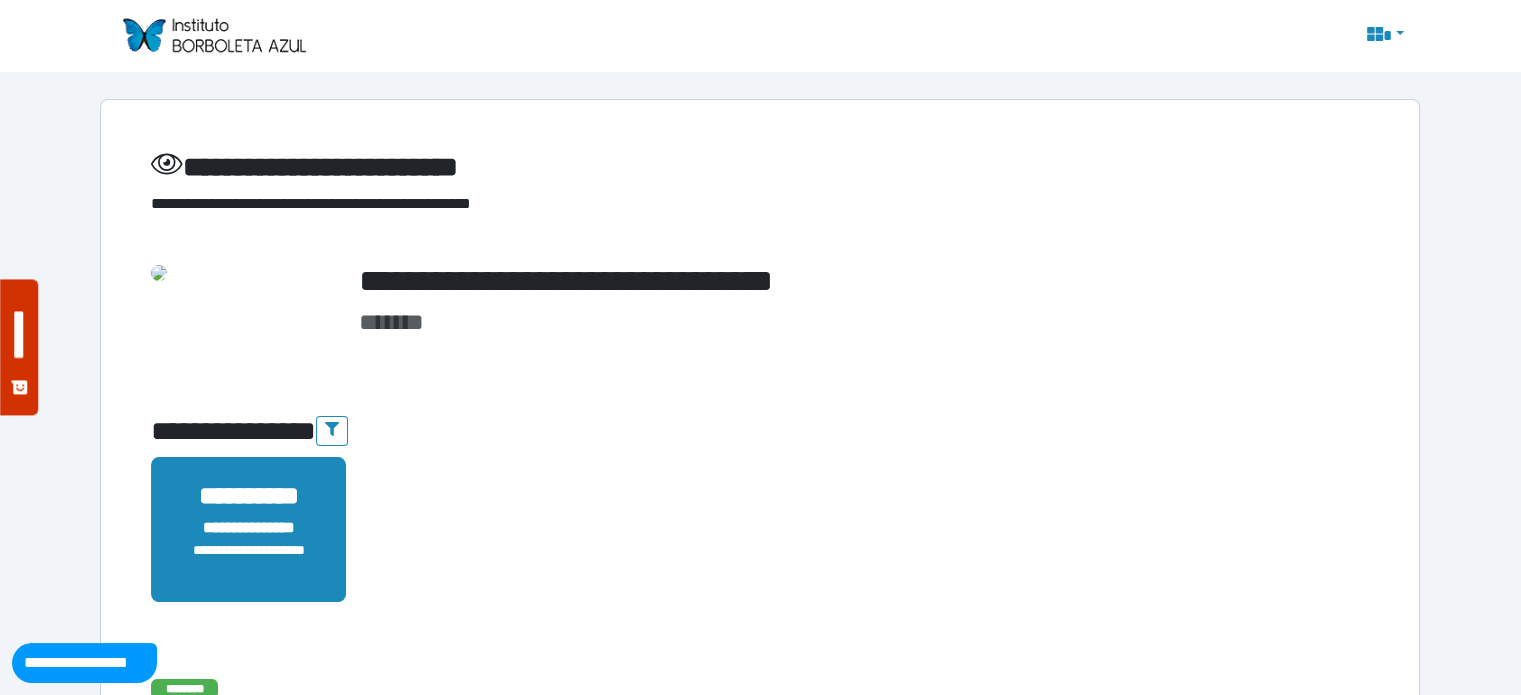 click on "**********" at bounding box center (553, 167) 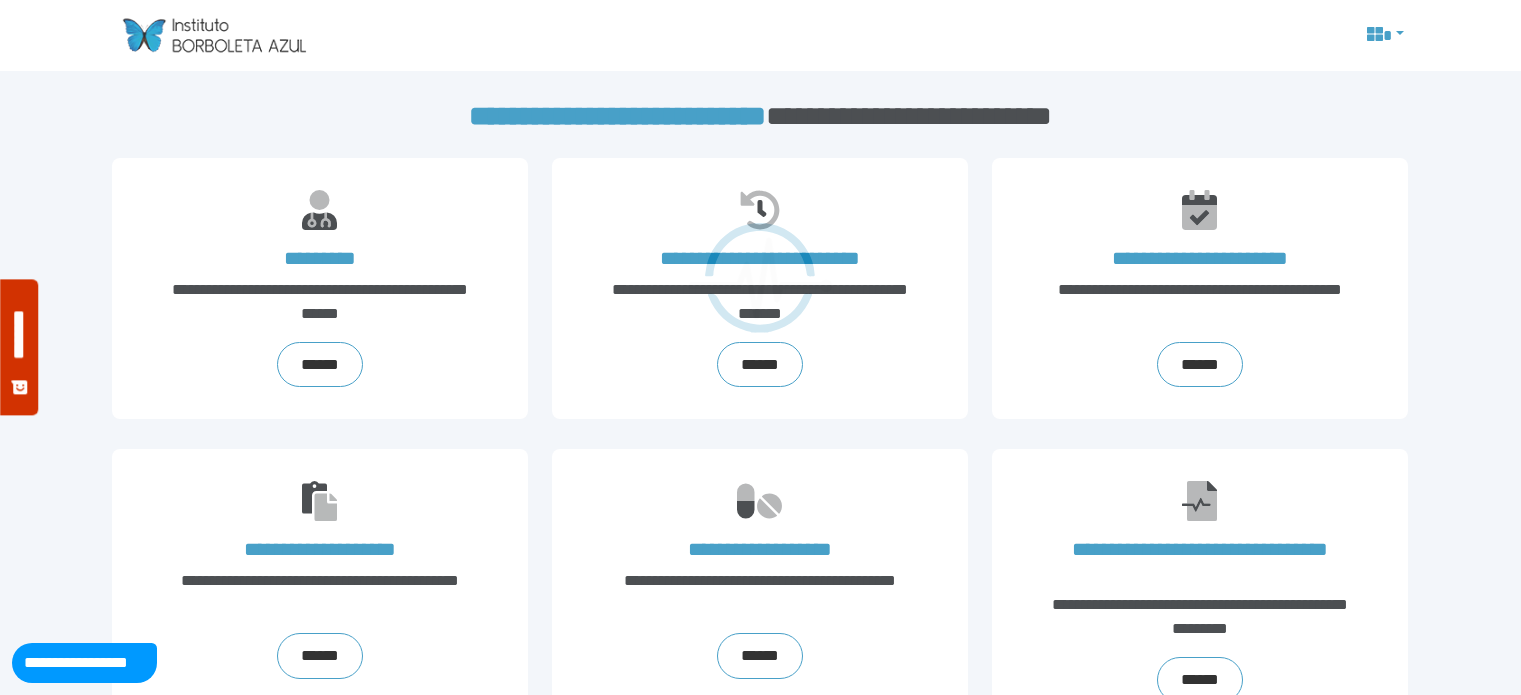 scroll, scrollTop: 0, scrollLeft: 0, axis: both 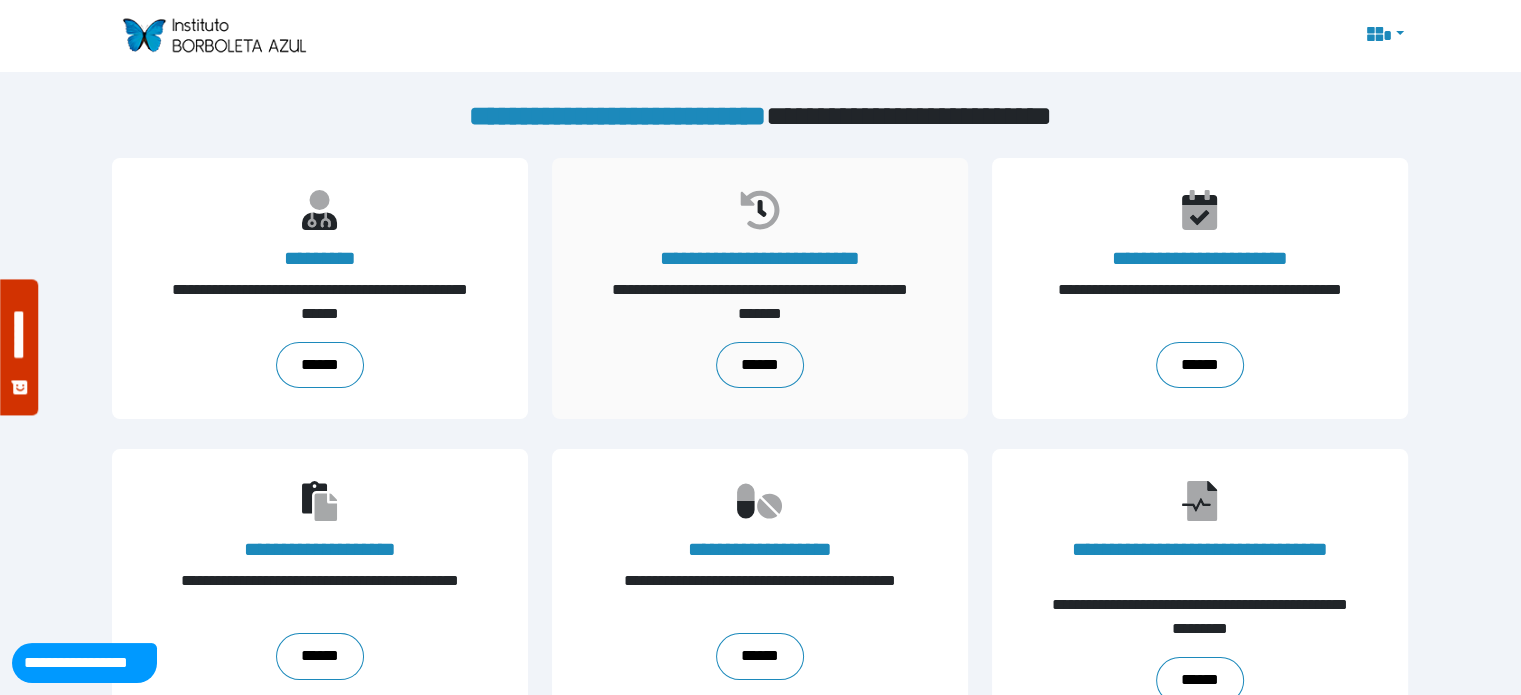 click 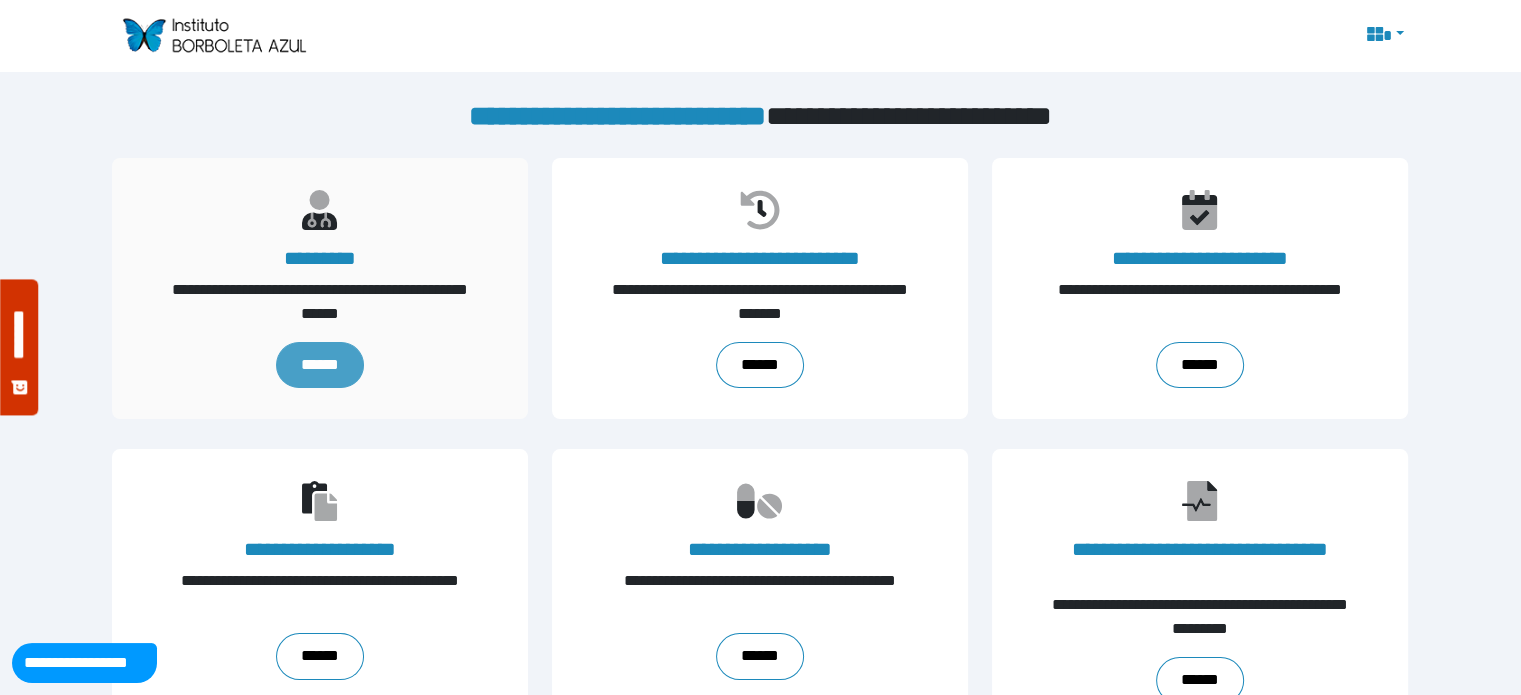 click on "******" at bounding box center (320, 365) 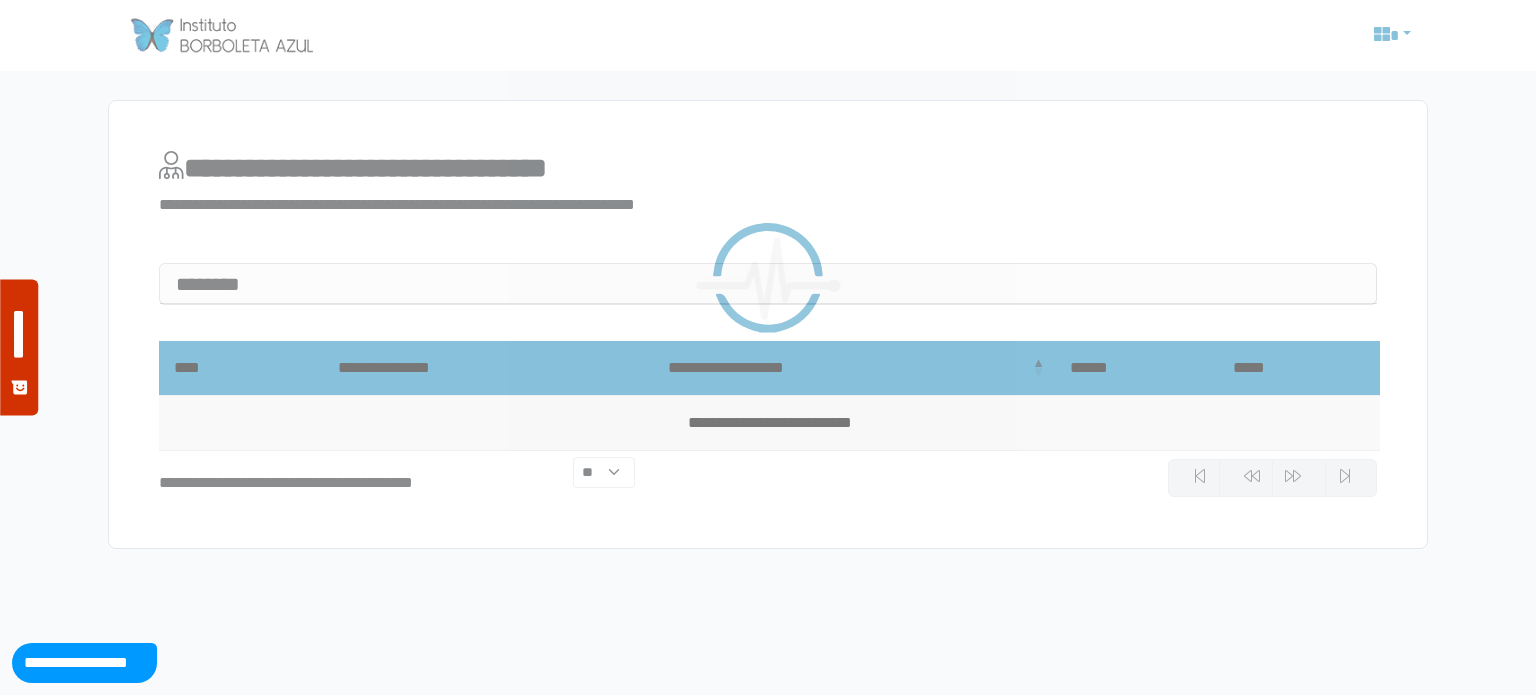 scroll, scrollTop: 0, scrollLeft: 0, axis: both 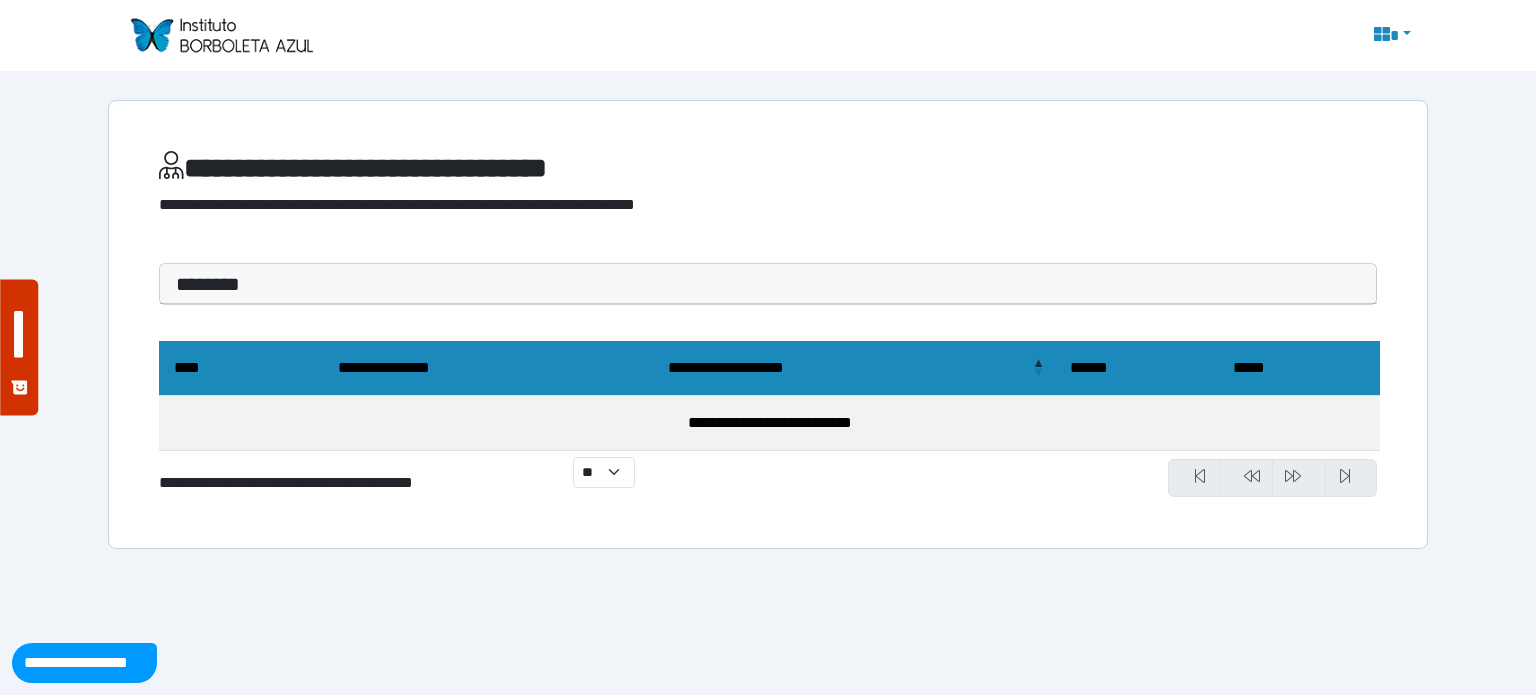 click at bounding box center [221, 35] 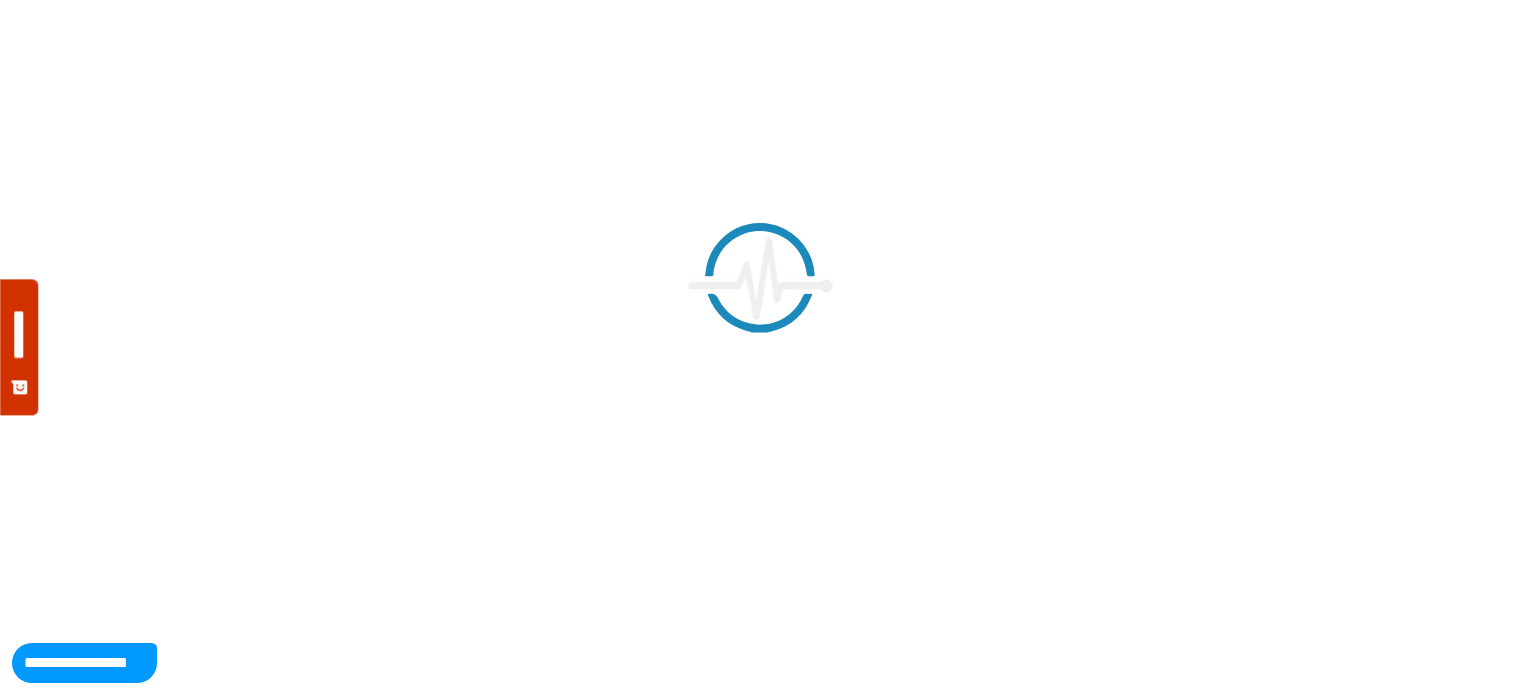 scroll, scrollTop: 0, scrollLeft: 0, axis: both 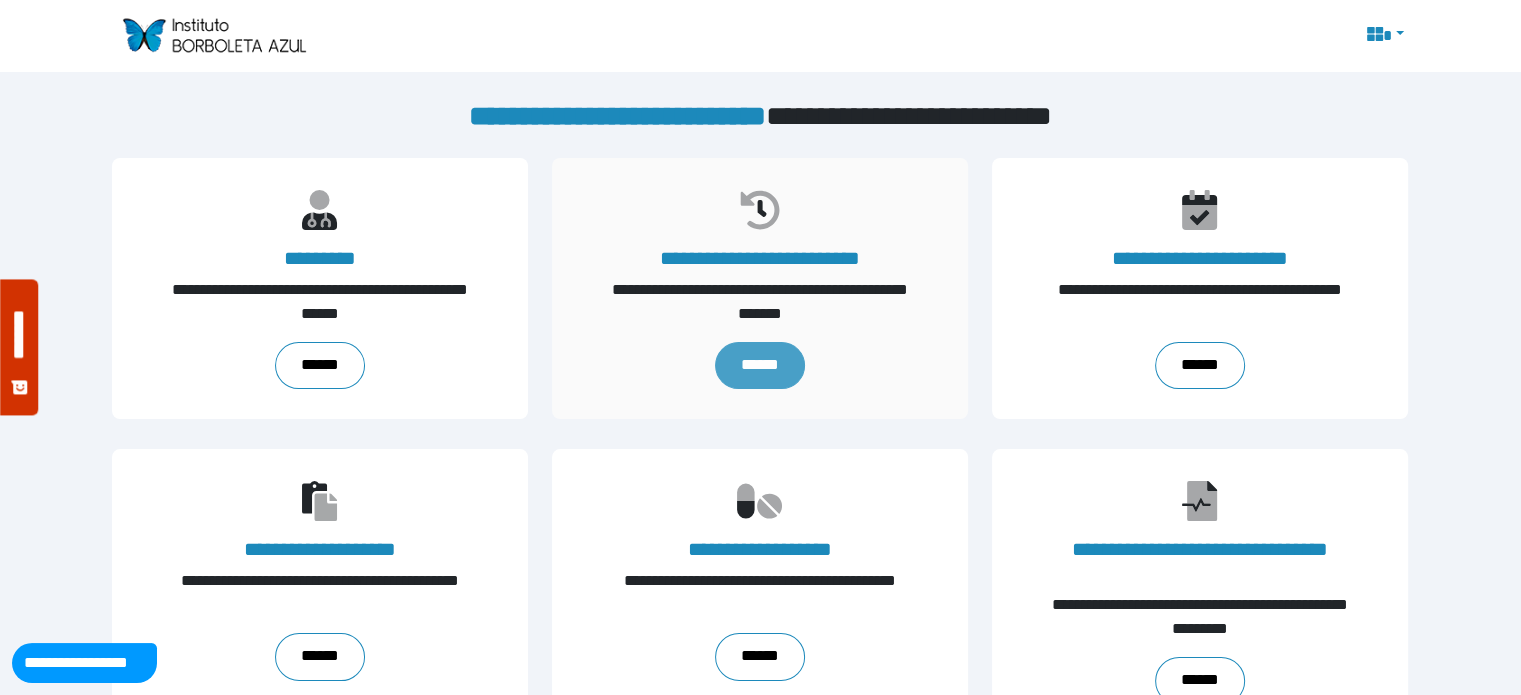 click on "******" at bounding box center (760, 366) 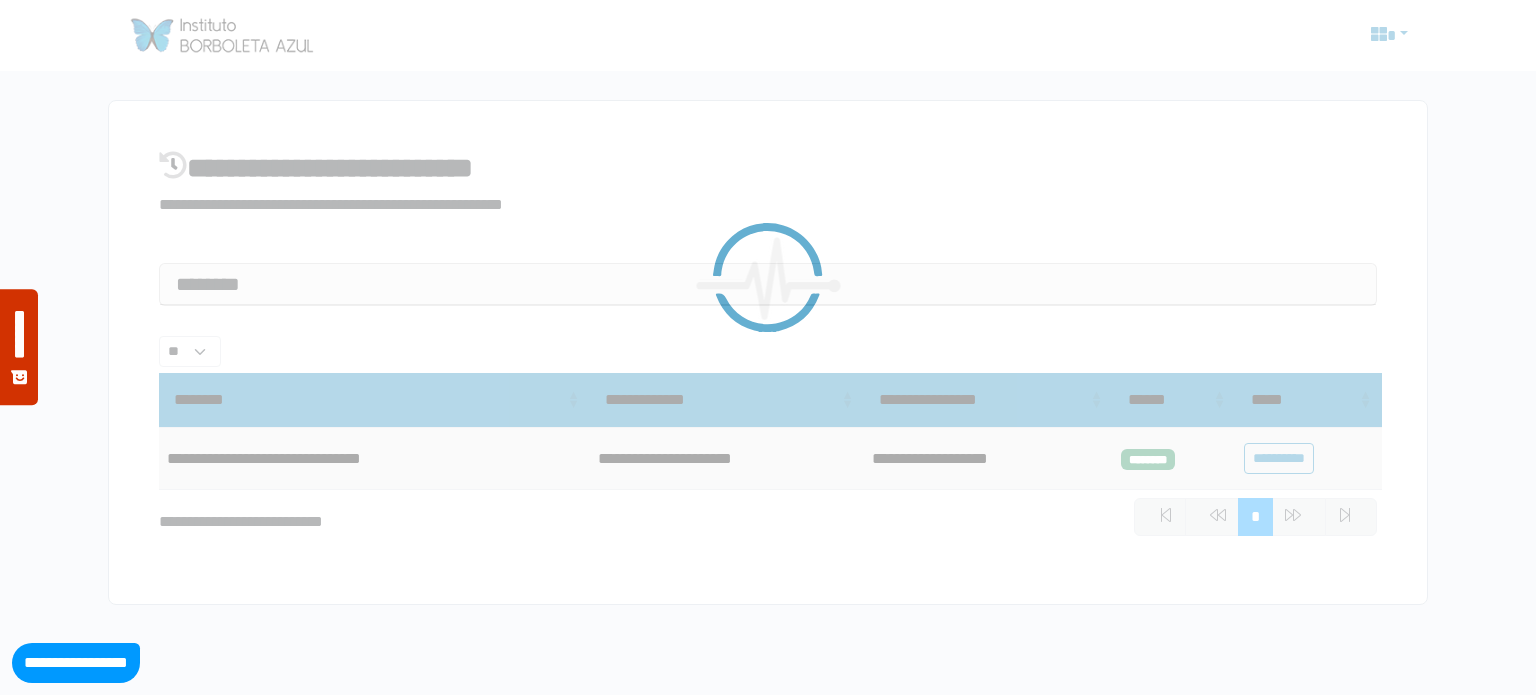 select on "**" 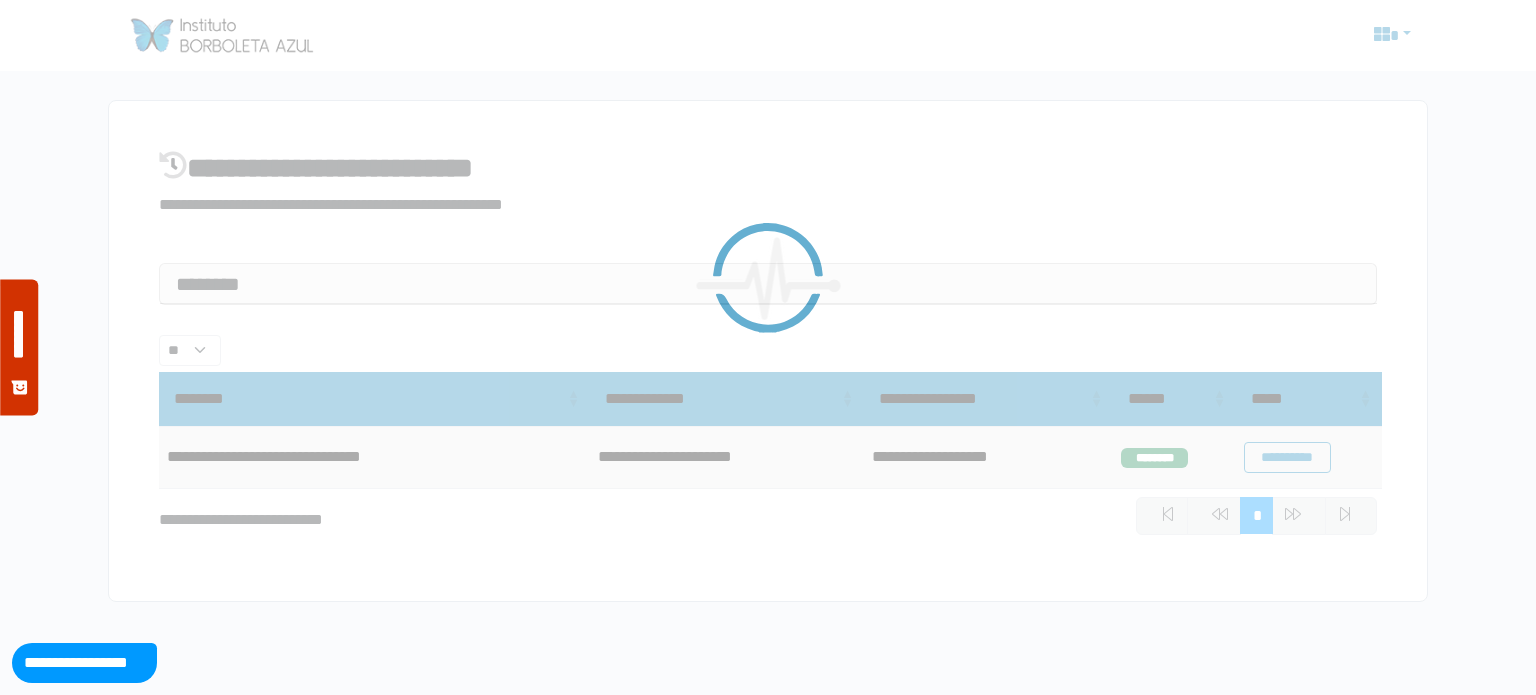 scroll, scrollTop: 0, scrollLeft: 0, axis: both 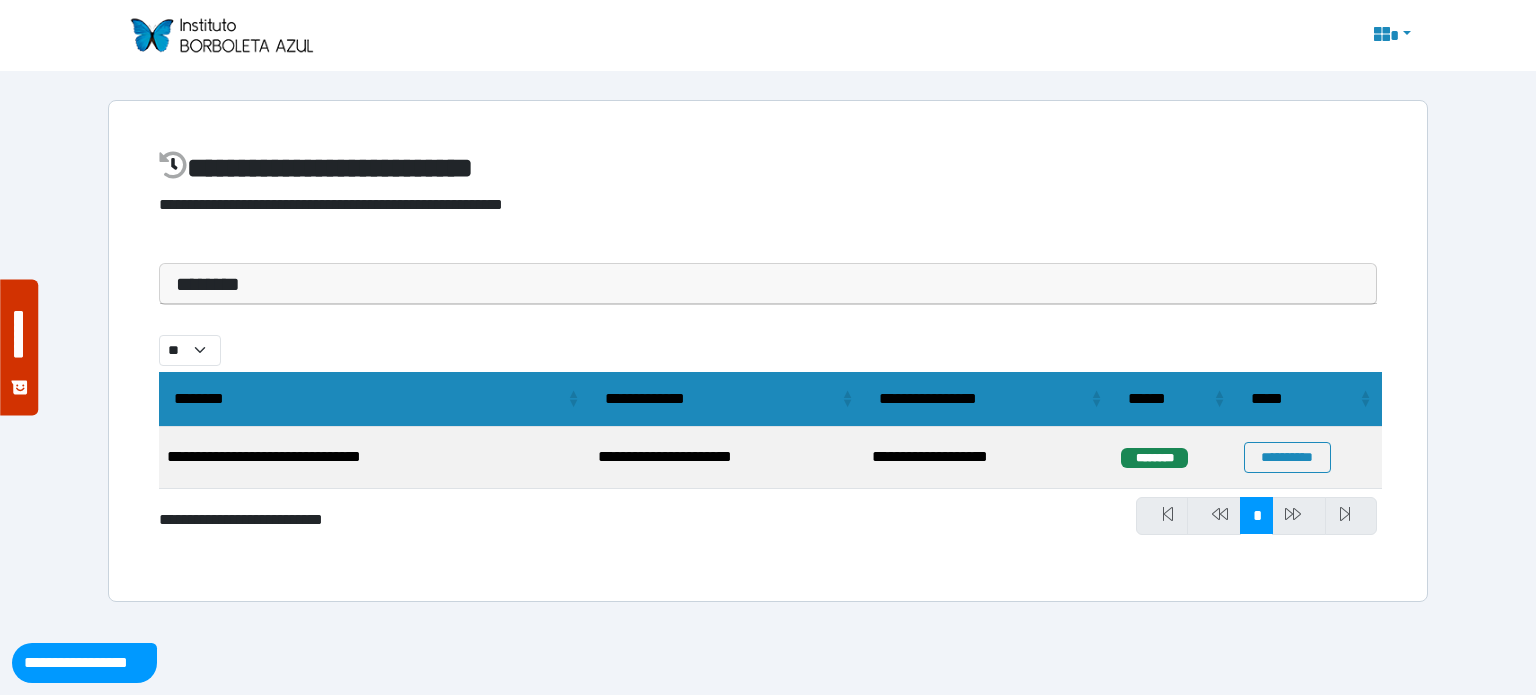 click on "**********" at bounding box center (374, 458) 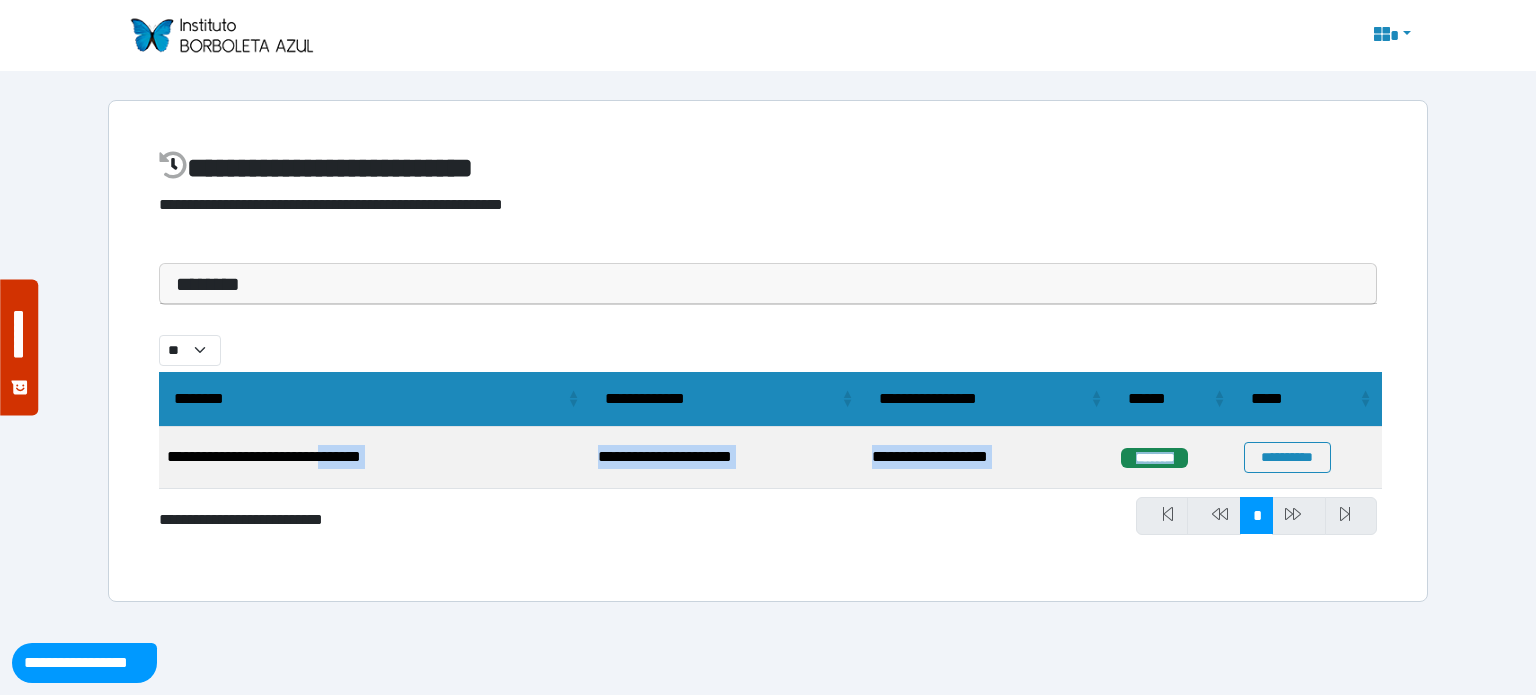 drag, startPoint x: 404, startPoint y: 454, endPoint x: 1160, endPoint y: 446, distance: 756.0423 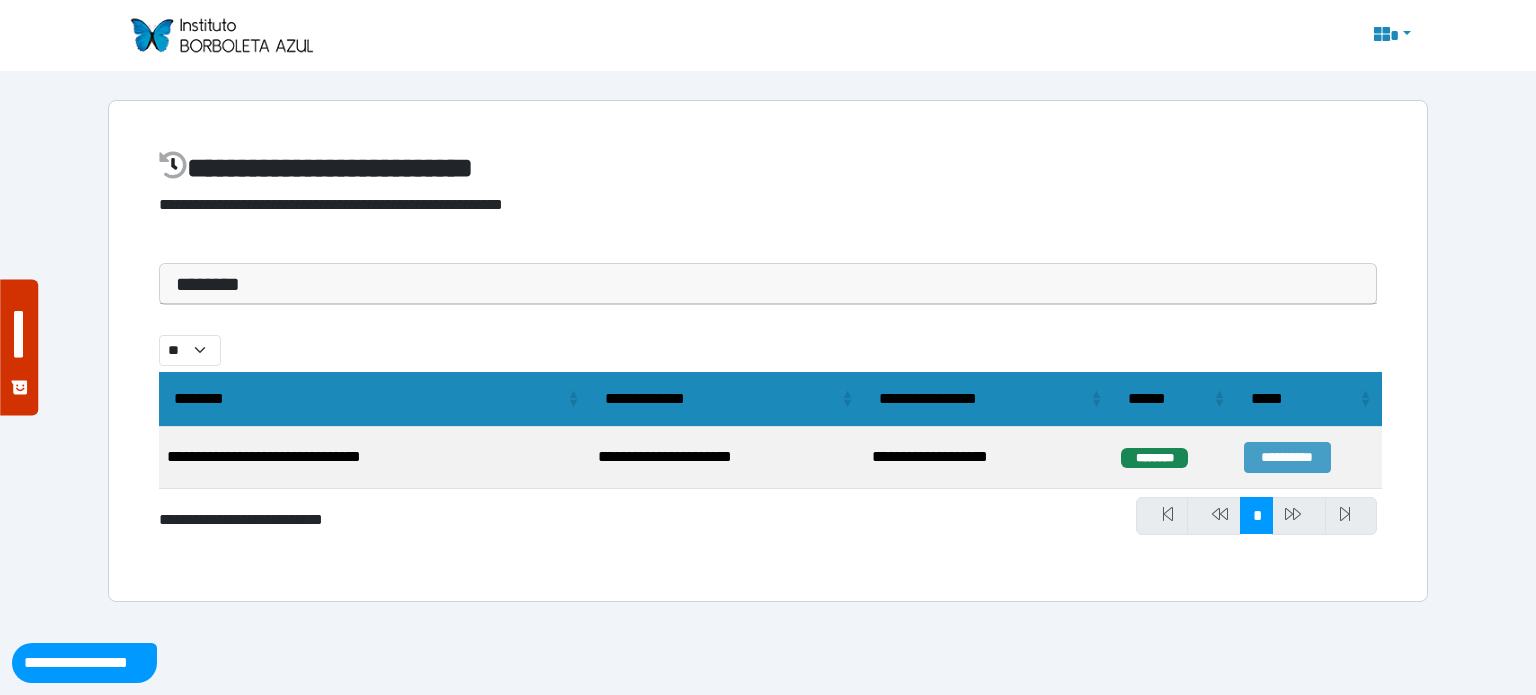 click on "**********" at bounding box center [1287, 457] 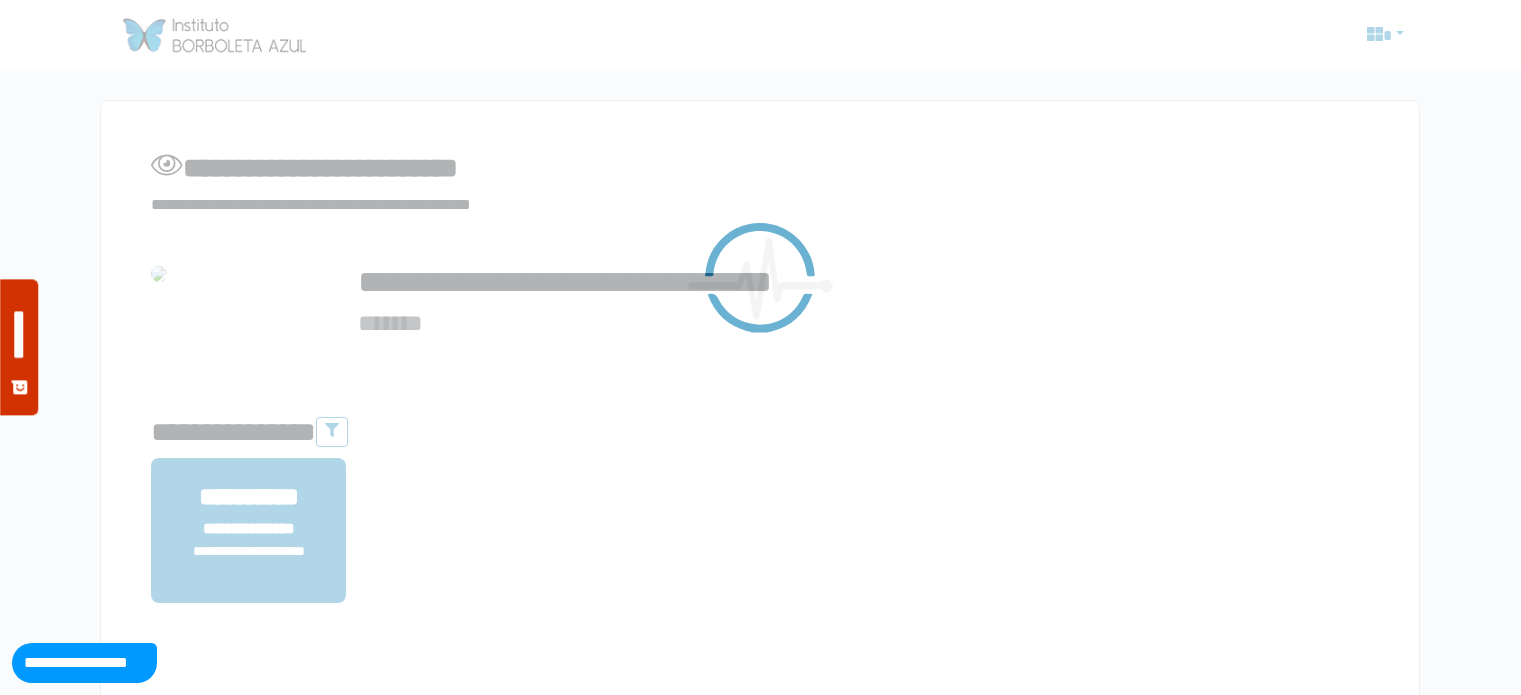 scroll, scrollTop: 0, scrollLeft: 0, axis: both 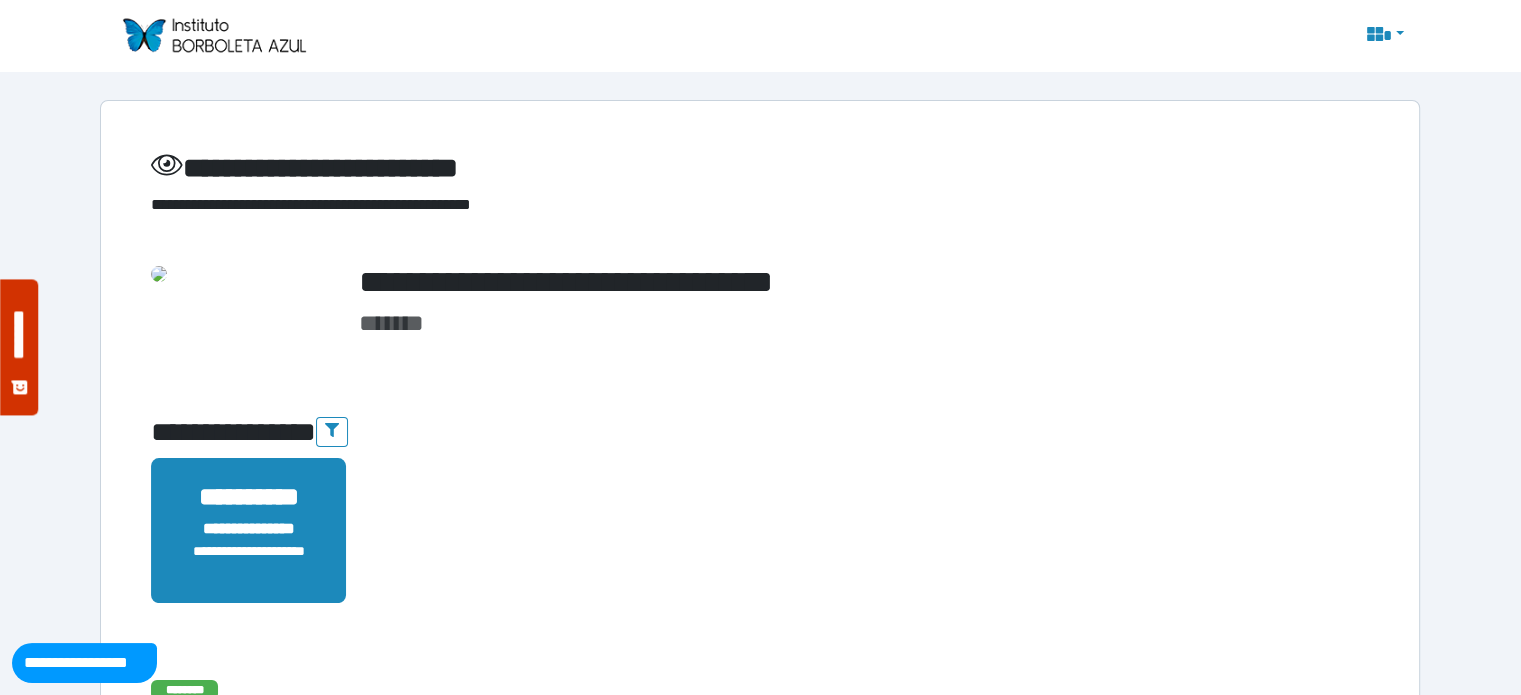 click on "**********" at bounding box center [248, 529] 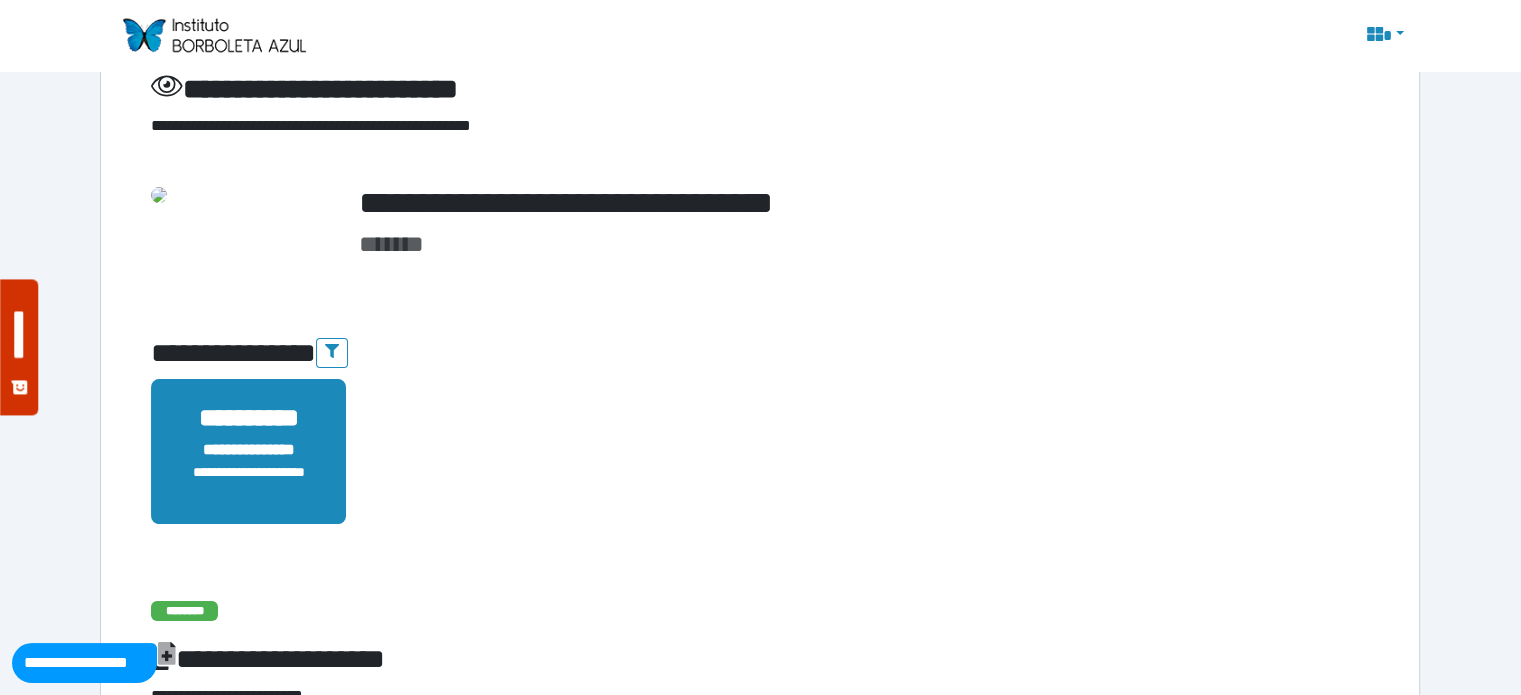 scroll, scrollTop: 0, scrollLeft: 0, axis: both 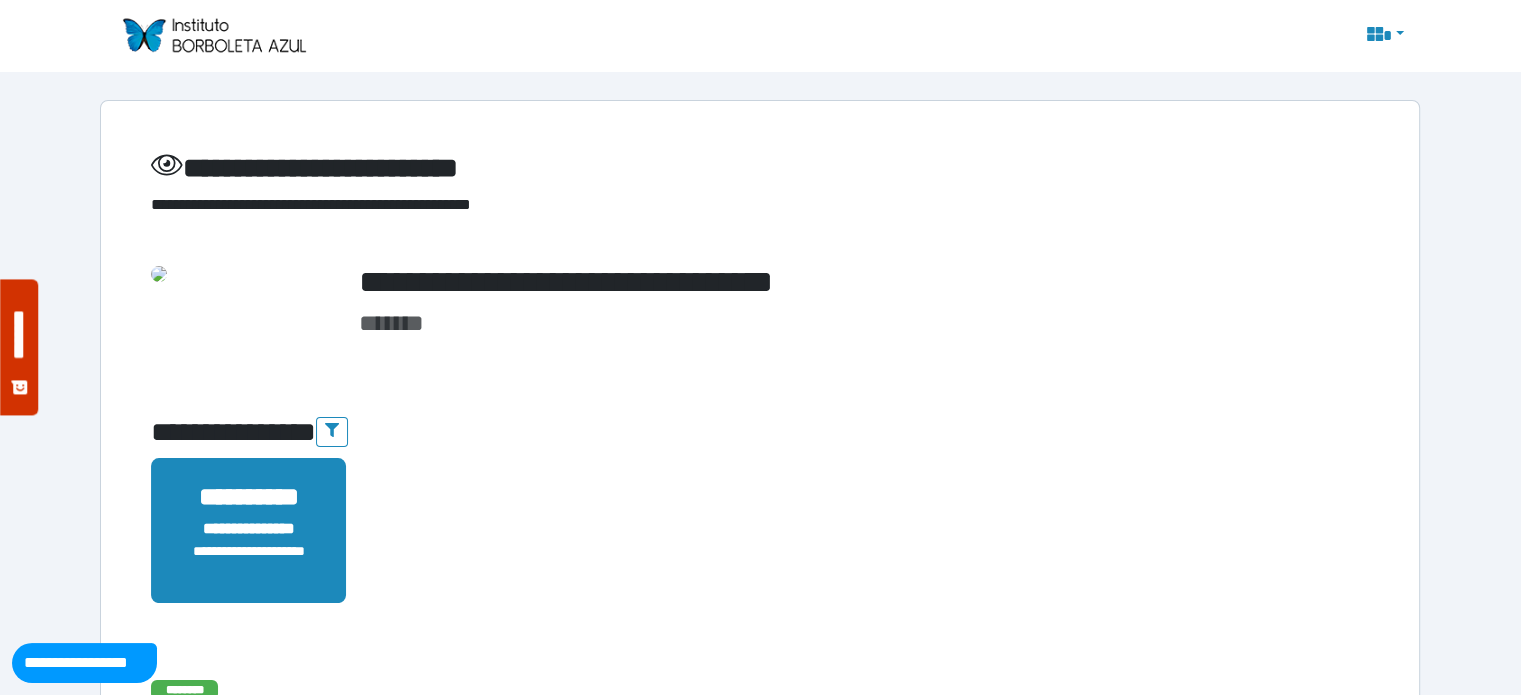 click on "**********" at bounding box center [84, 663] 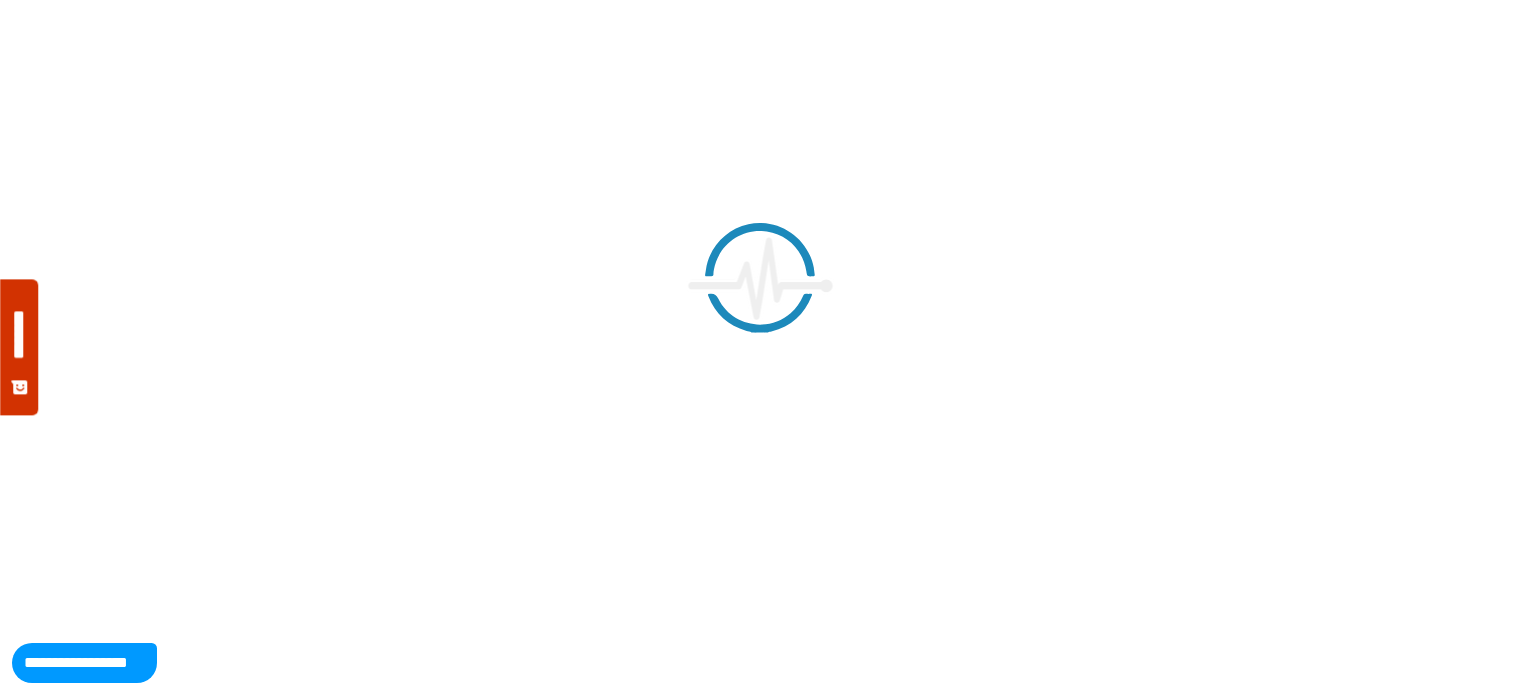 scroll, scrollTop: 0, scrollLeft: 0, axis: both 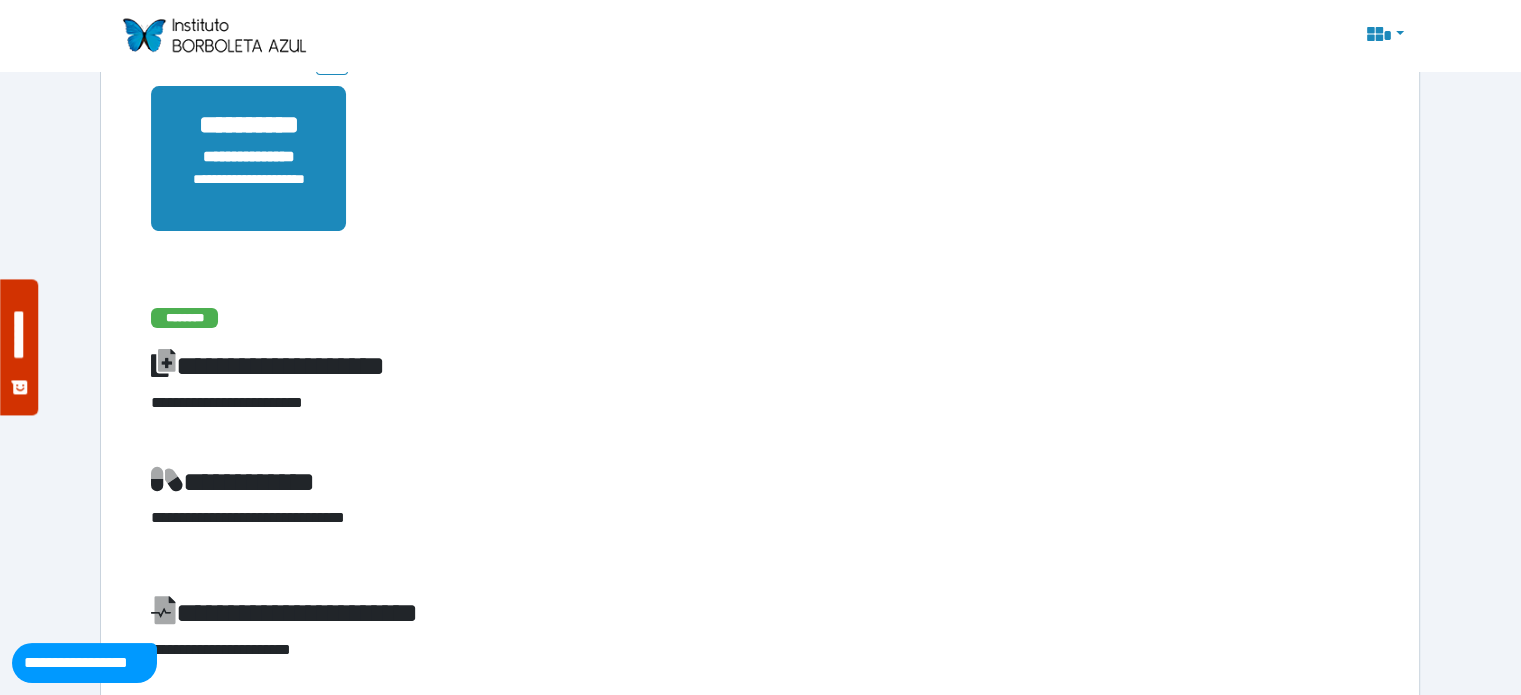 click on "********" at bounding box center [184, 318] 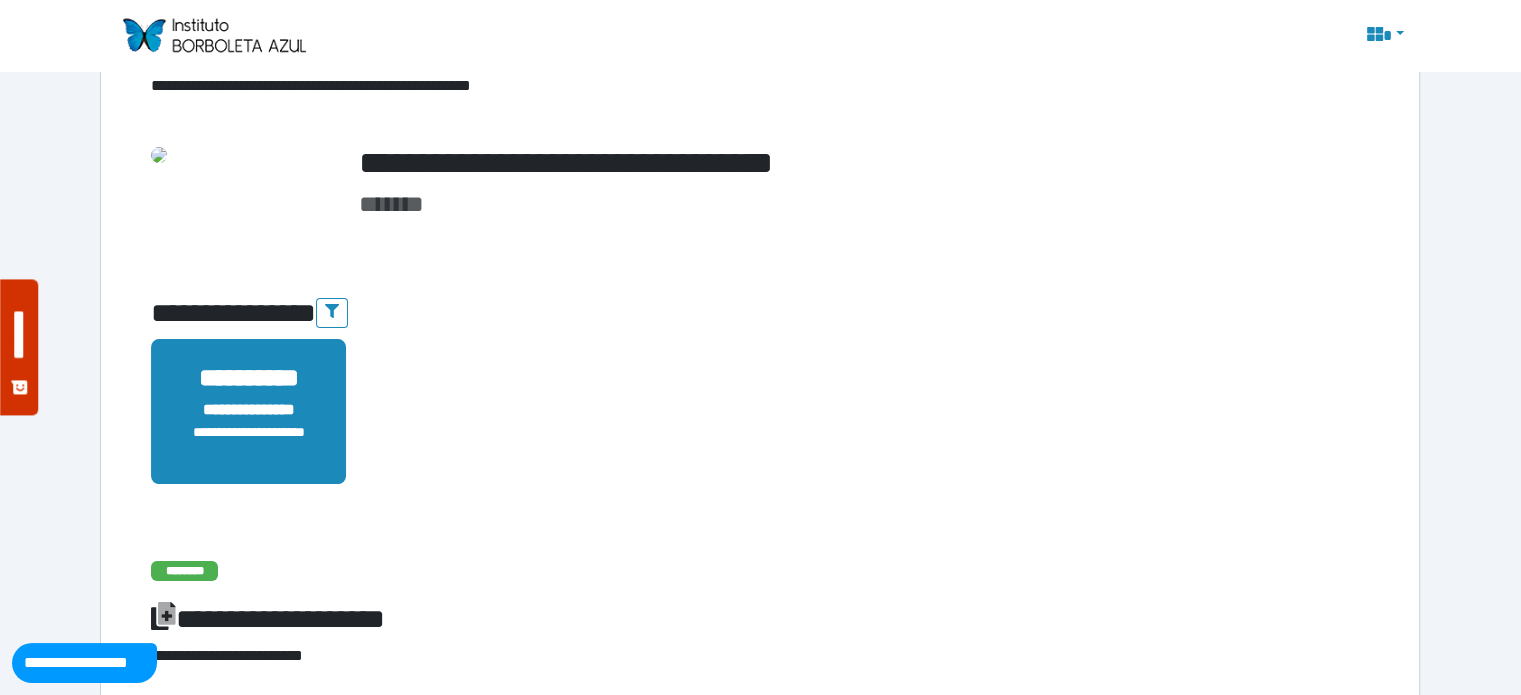 scroll, scrollTop: 139, scrollLeft: 0, axis: vertical 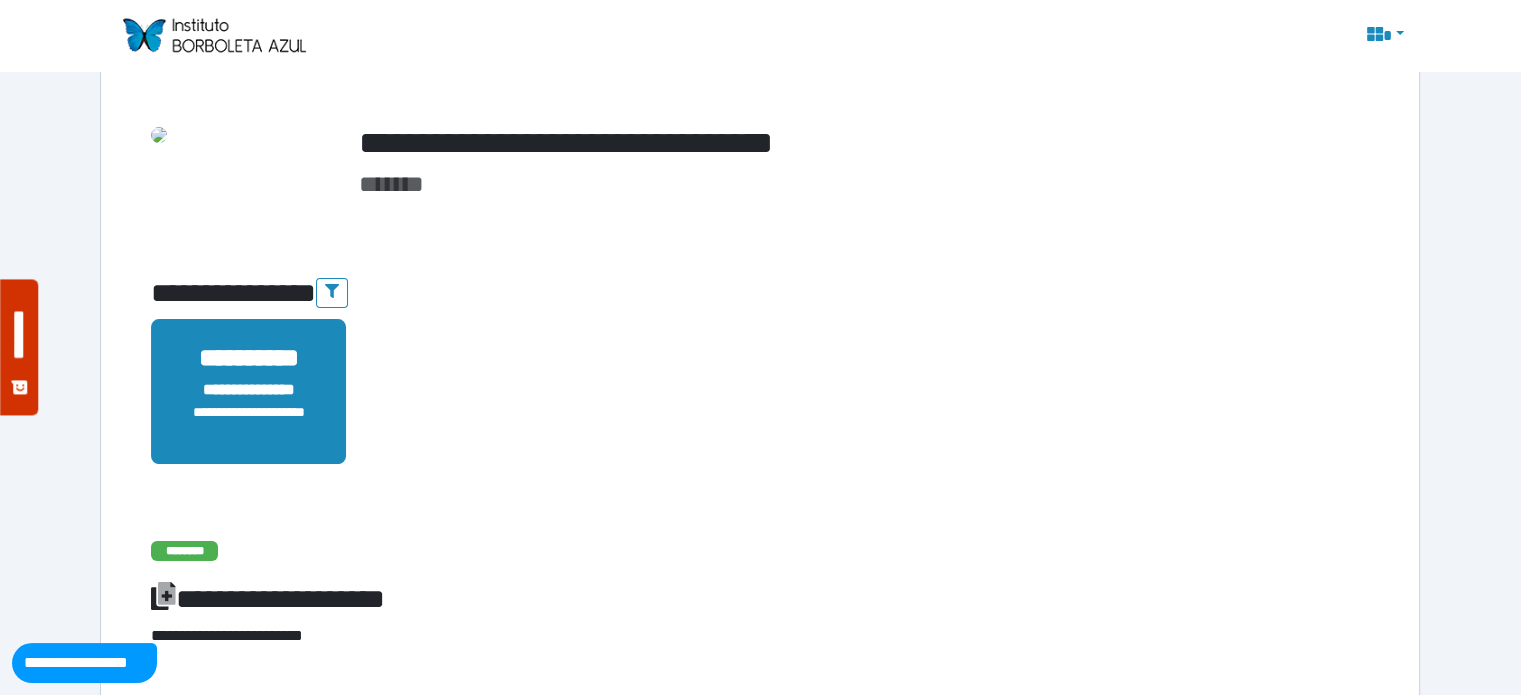 click on "**********" at bounding box center [248, 390] 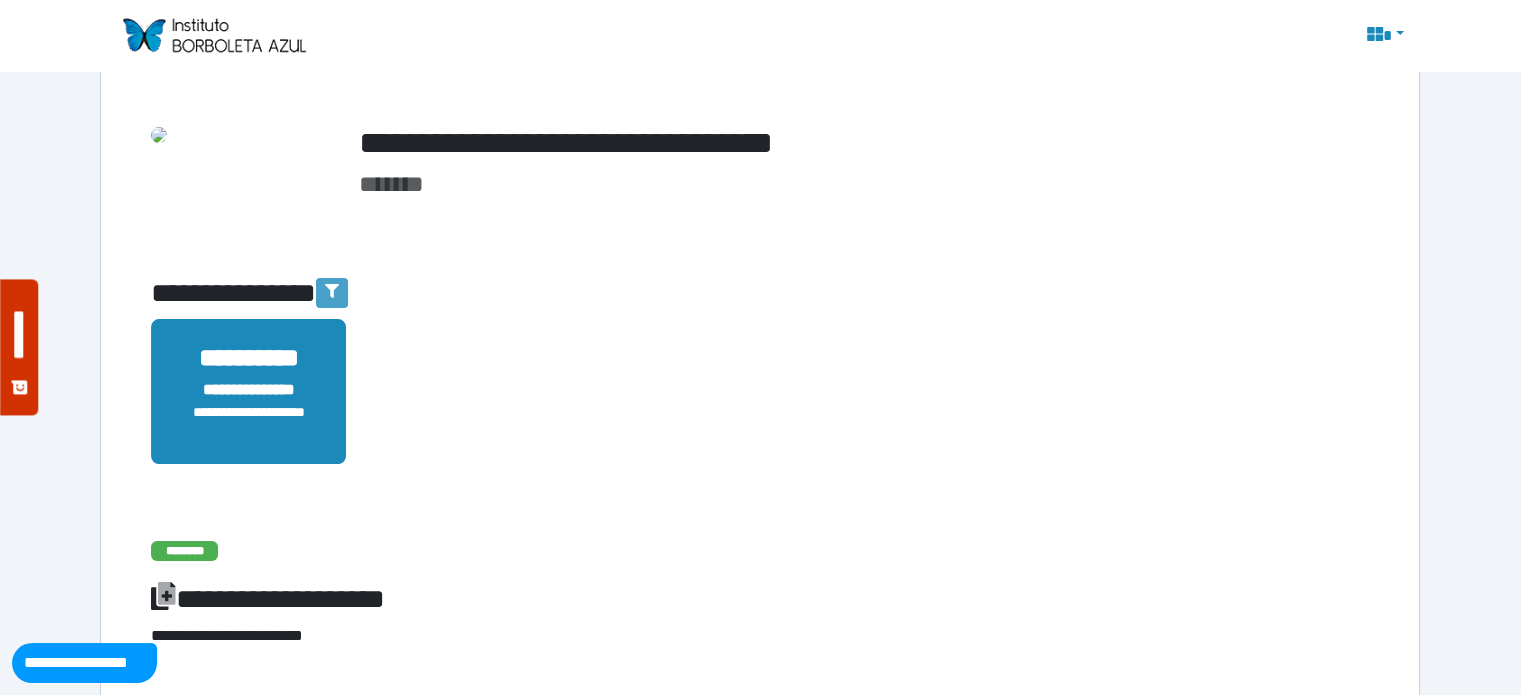 click at bounding box center [332, 293] 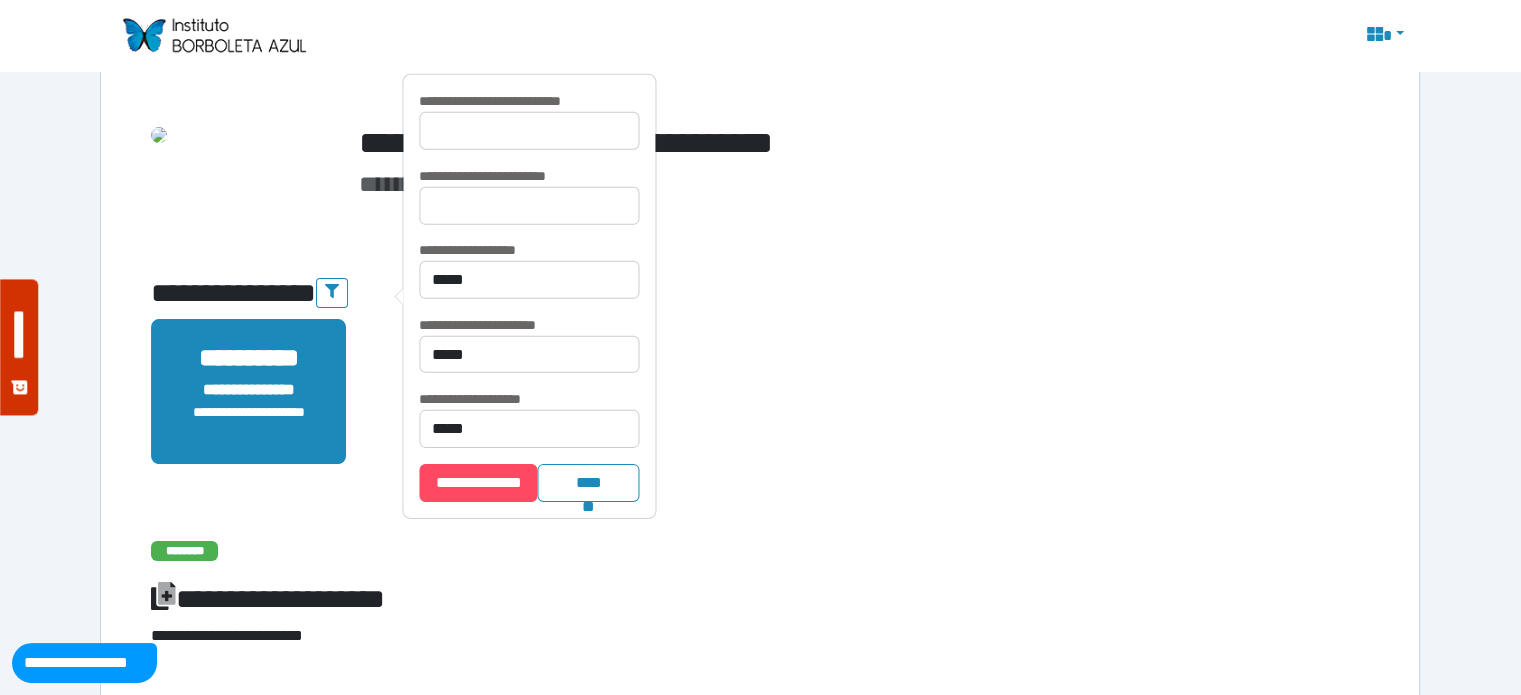 click on "**********" at bounding box center [760, 403] 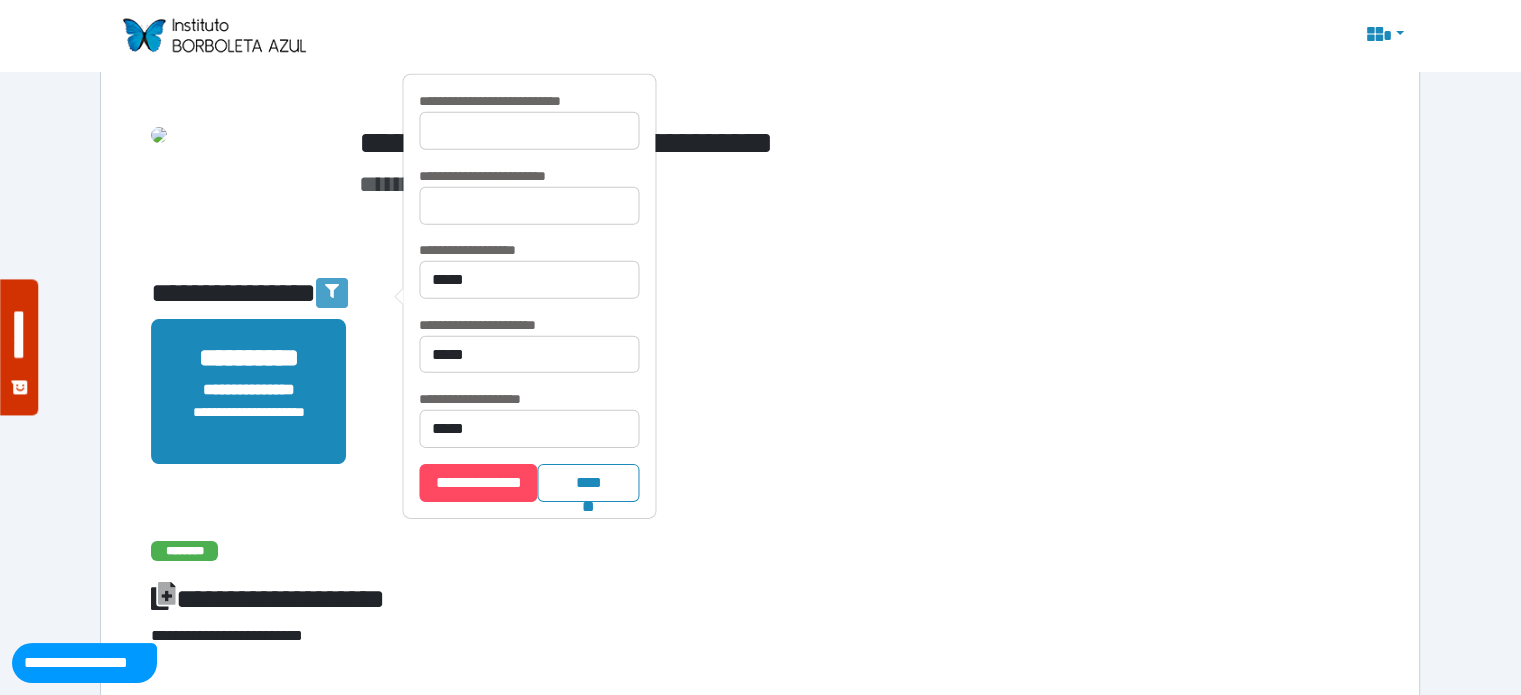 click 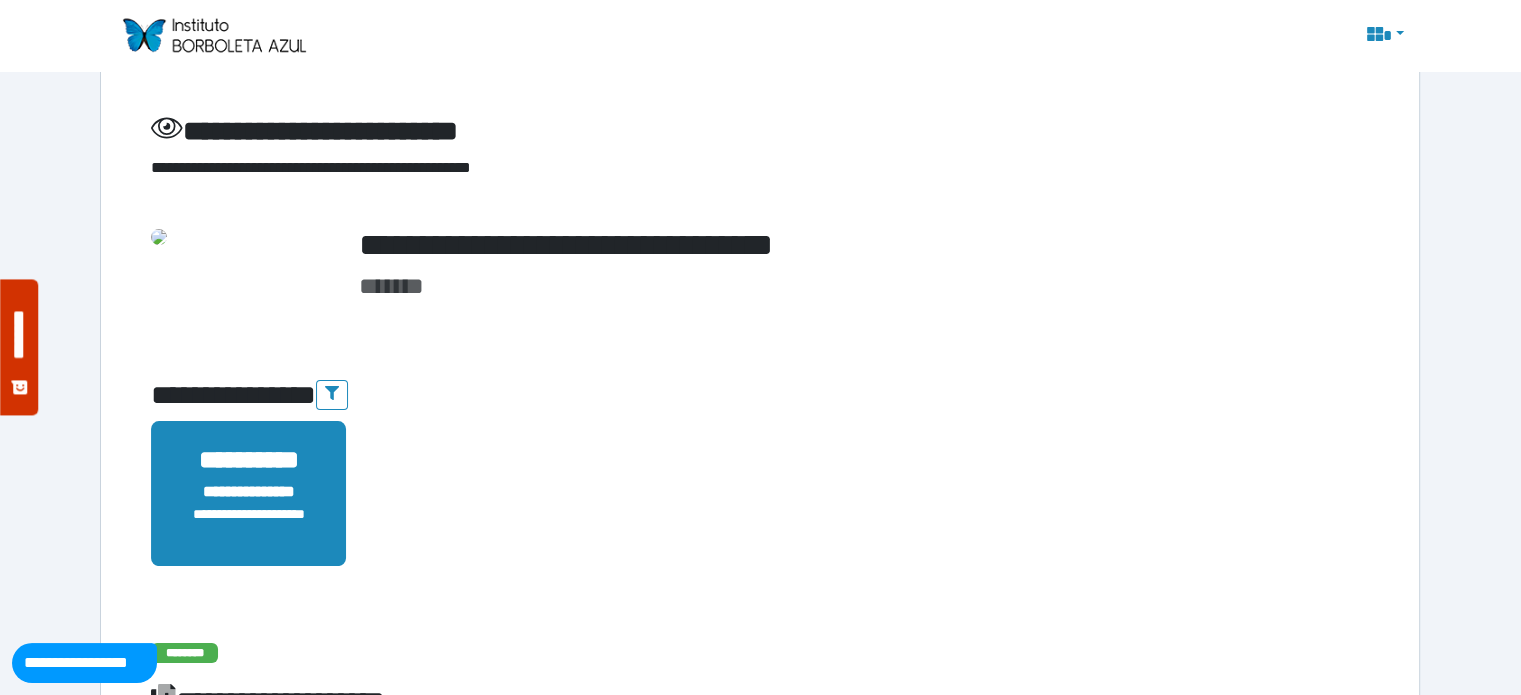scroll, scrollTop: 52, scrollLeft: 0, axis: vertical 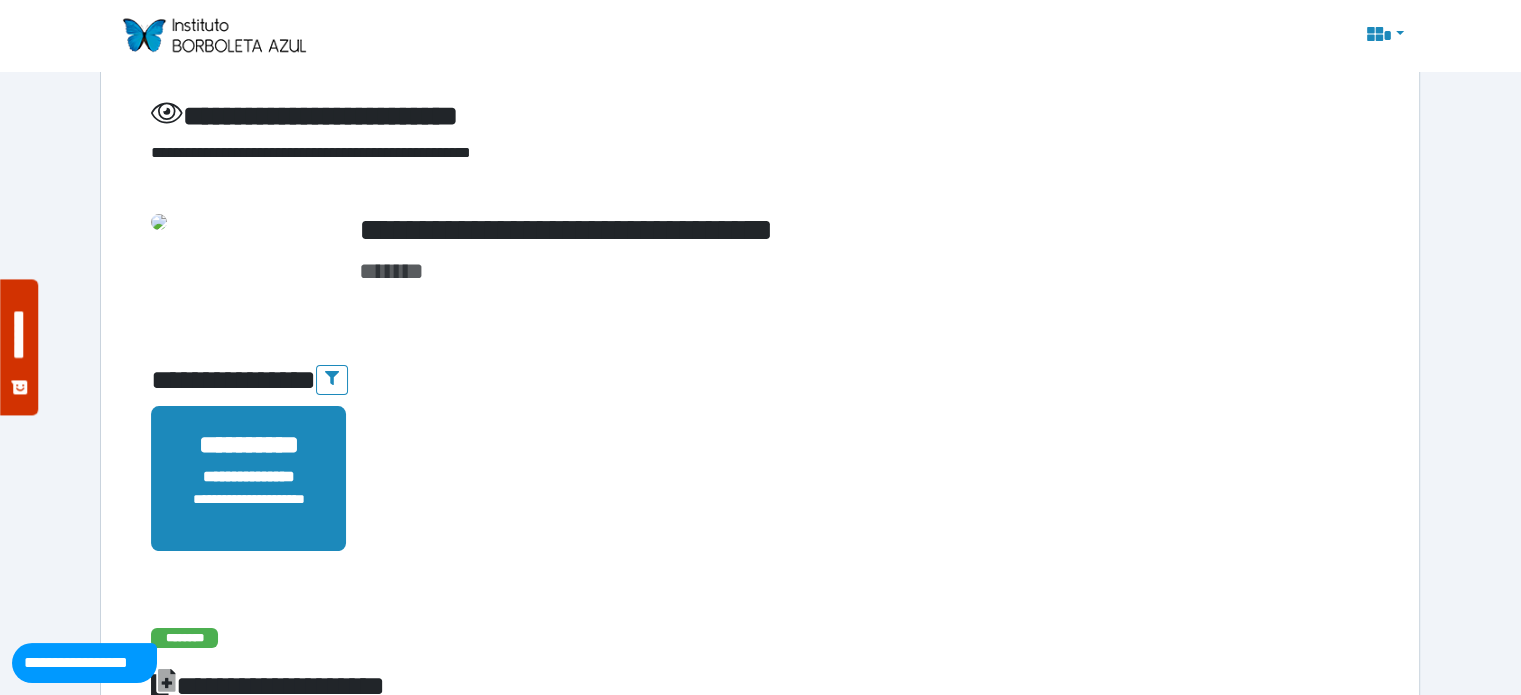 click on "**********" at bounding box center (248, 478) 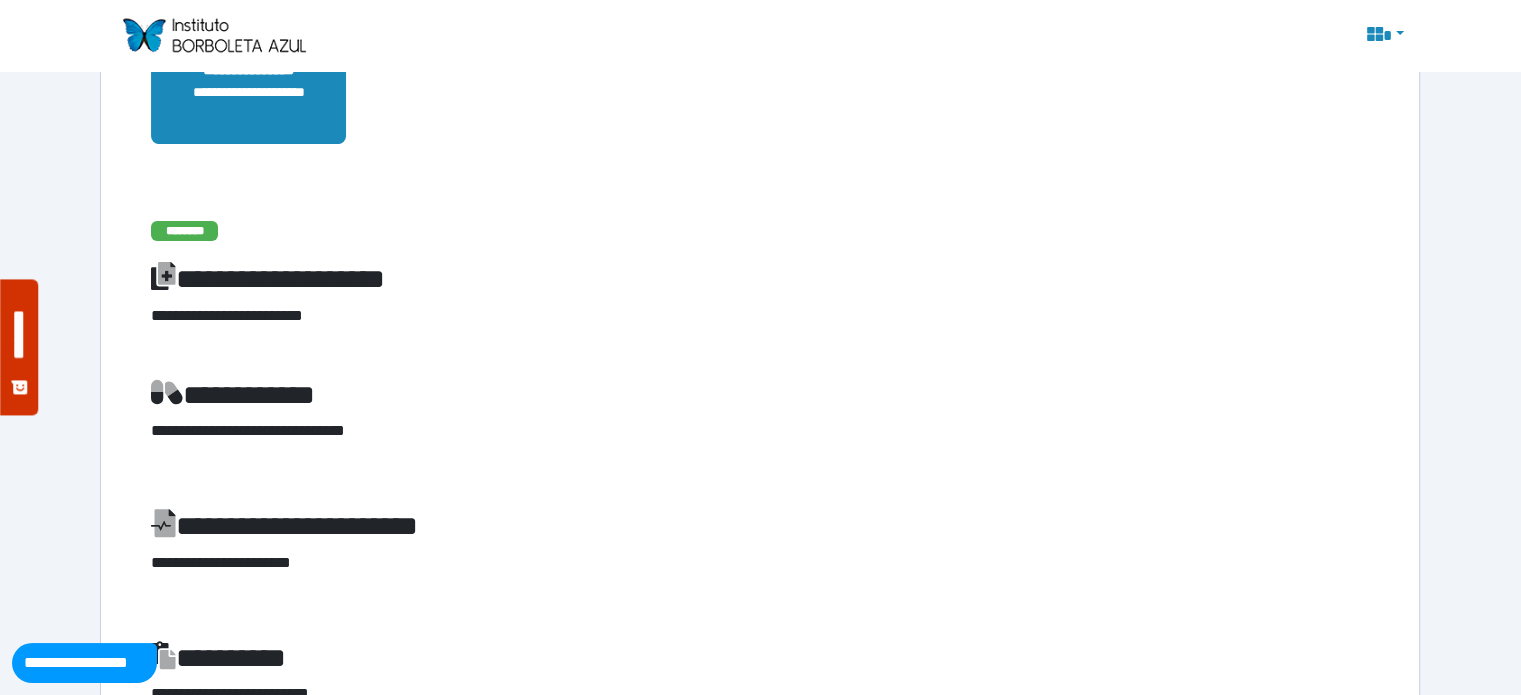 scroll, scrollTop: 0, scrollLeft: 0, axis: both 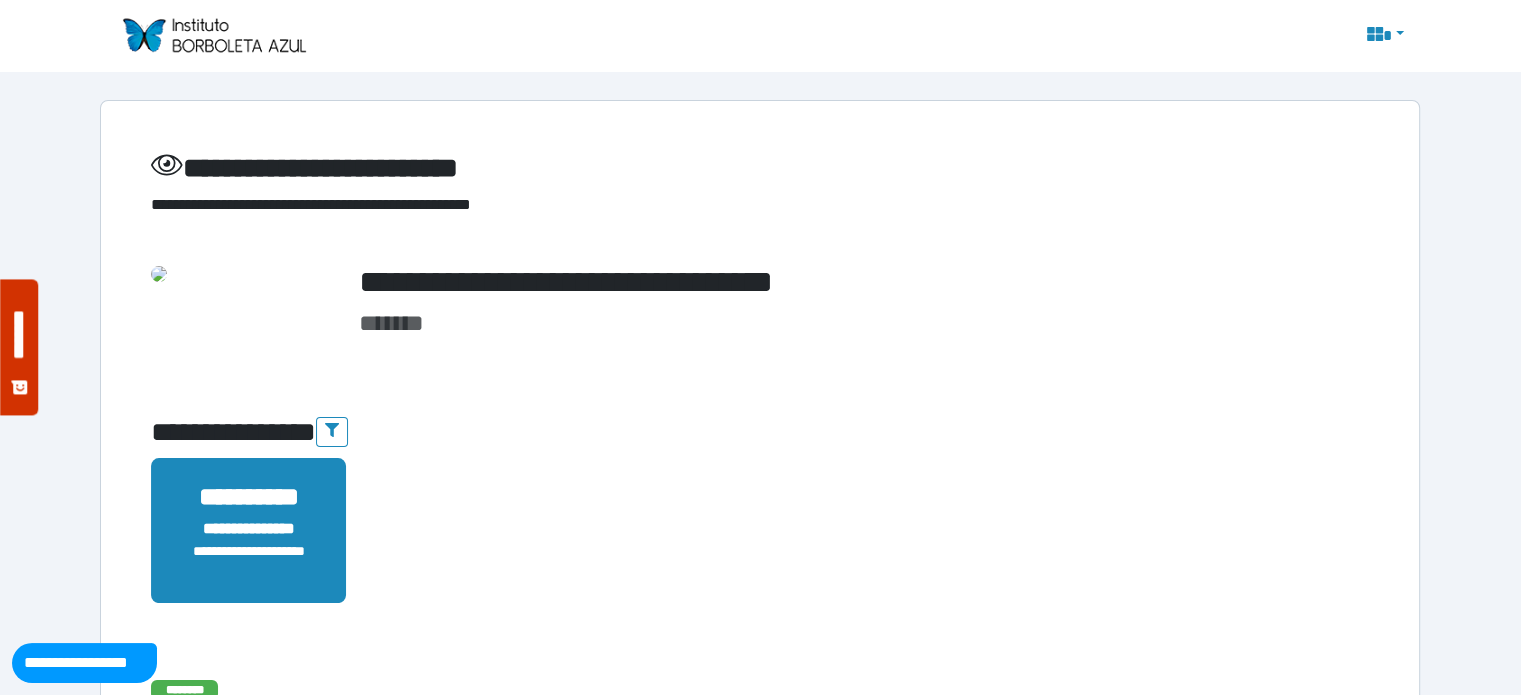click at bounding box center (159, 274) 